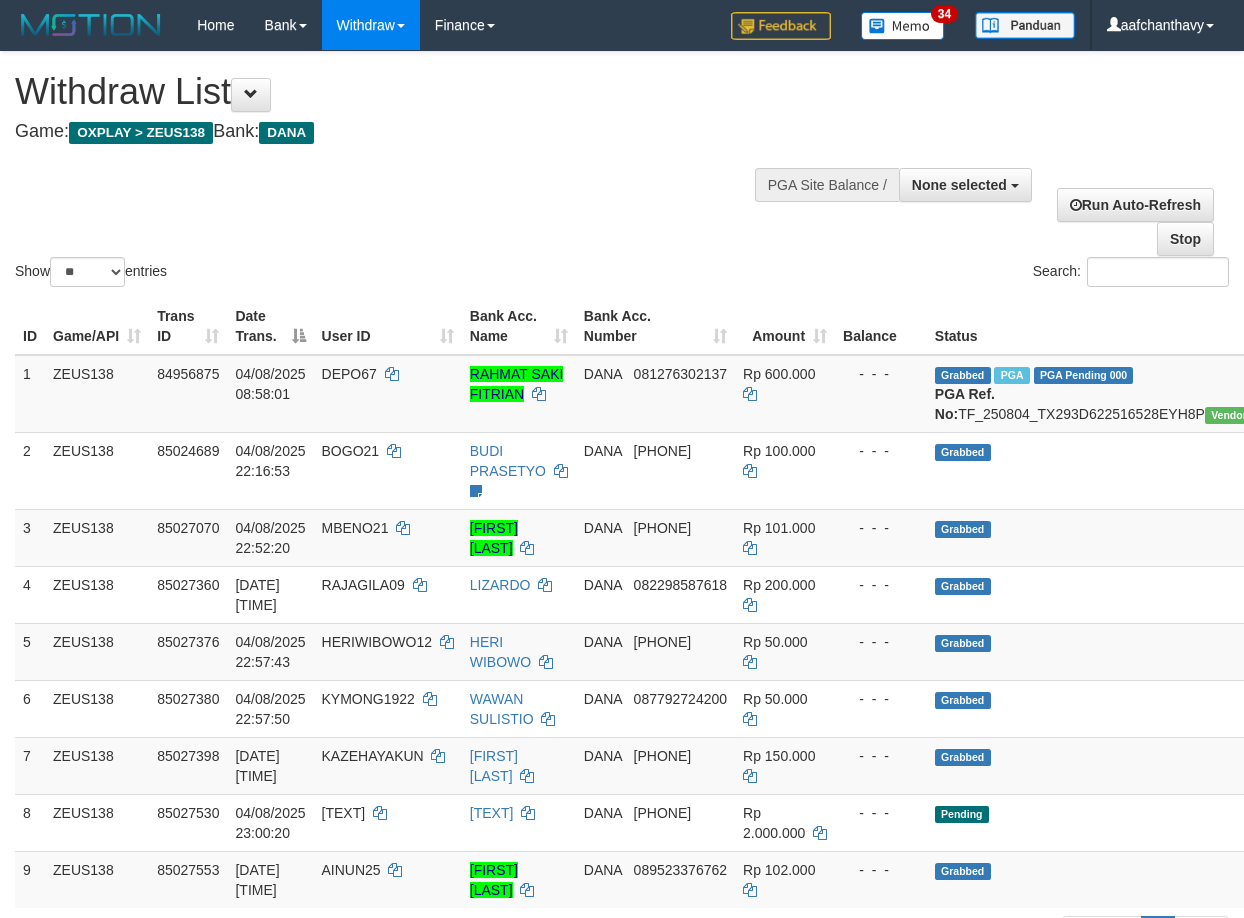 select 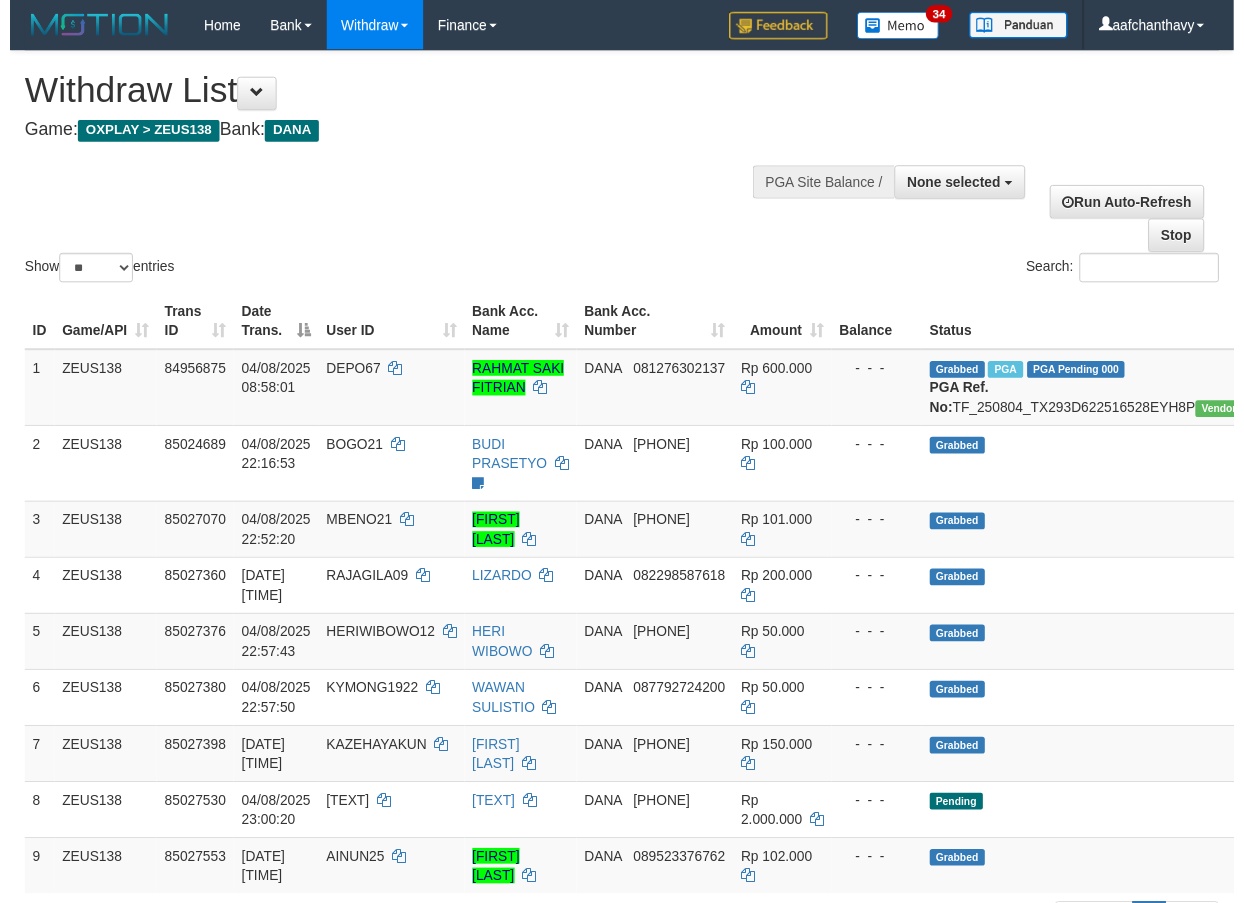 scroll, scrollTop: 1972, scrollLeft: 0, axis: vertical 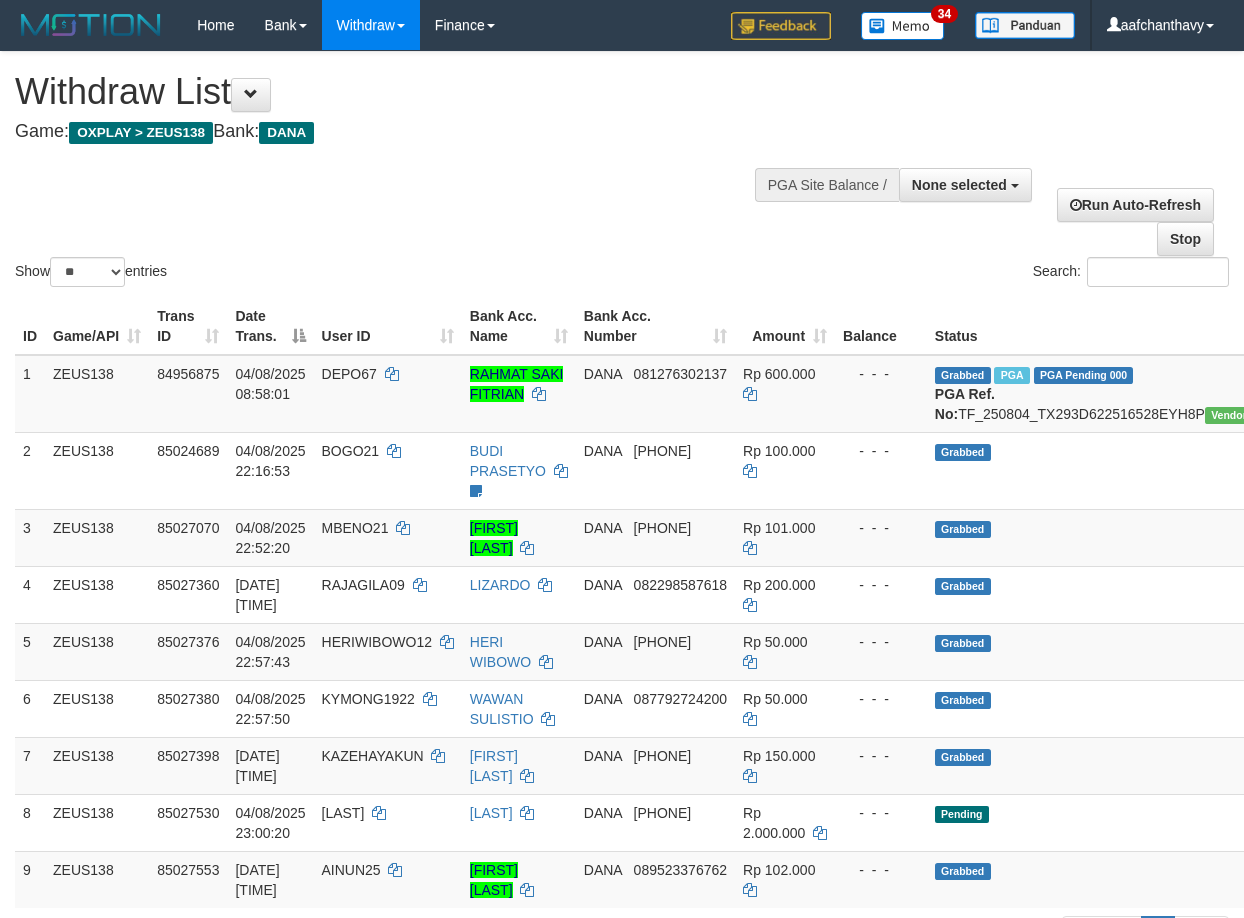 select 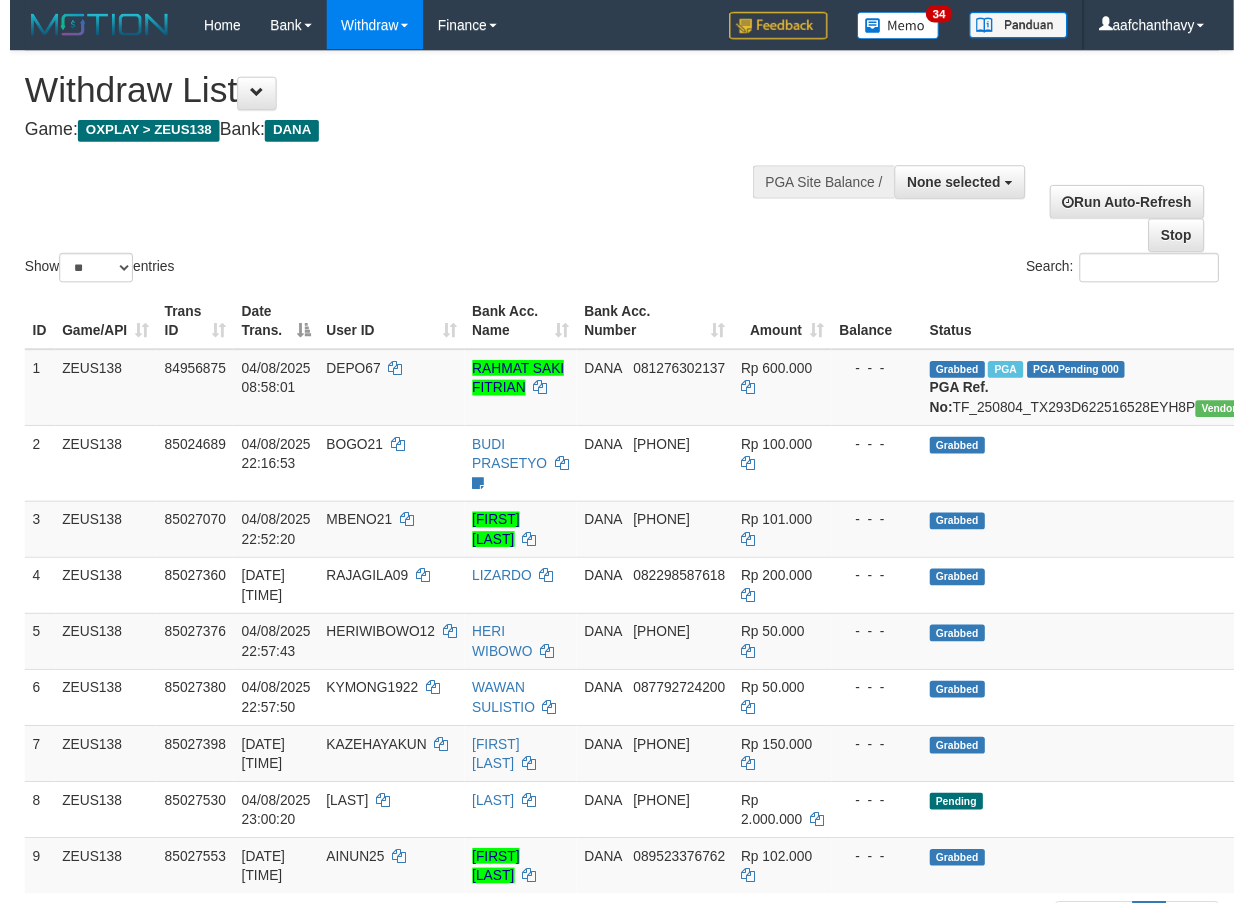 scroll, scrollTop: 1972, scrollLeft: 0, axis: vertical 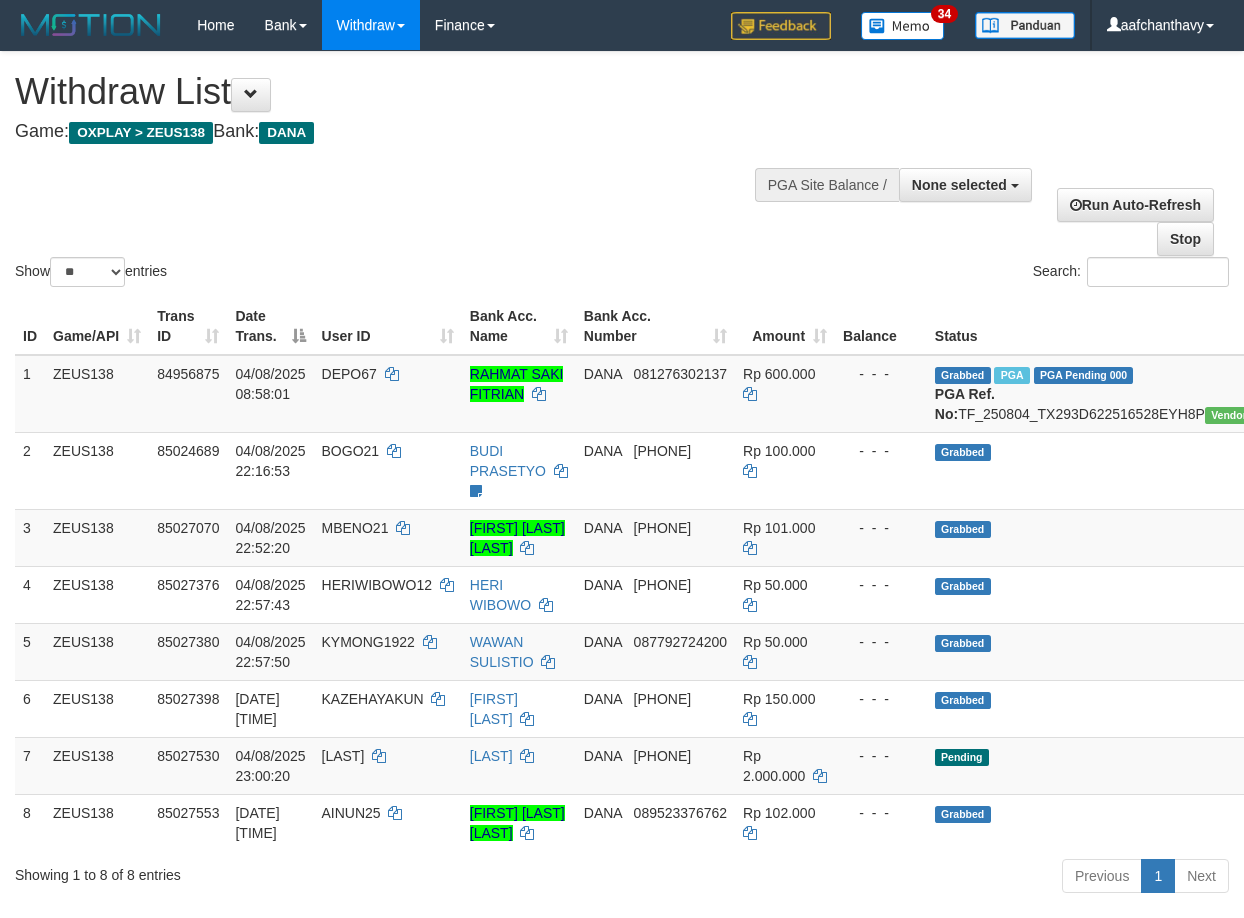 select 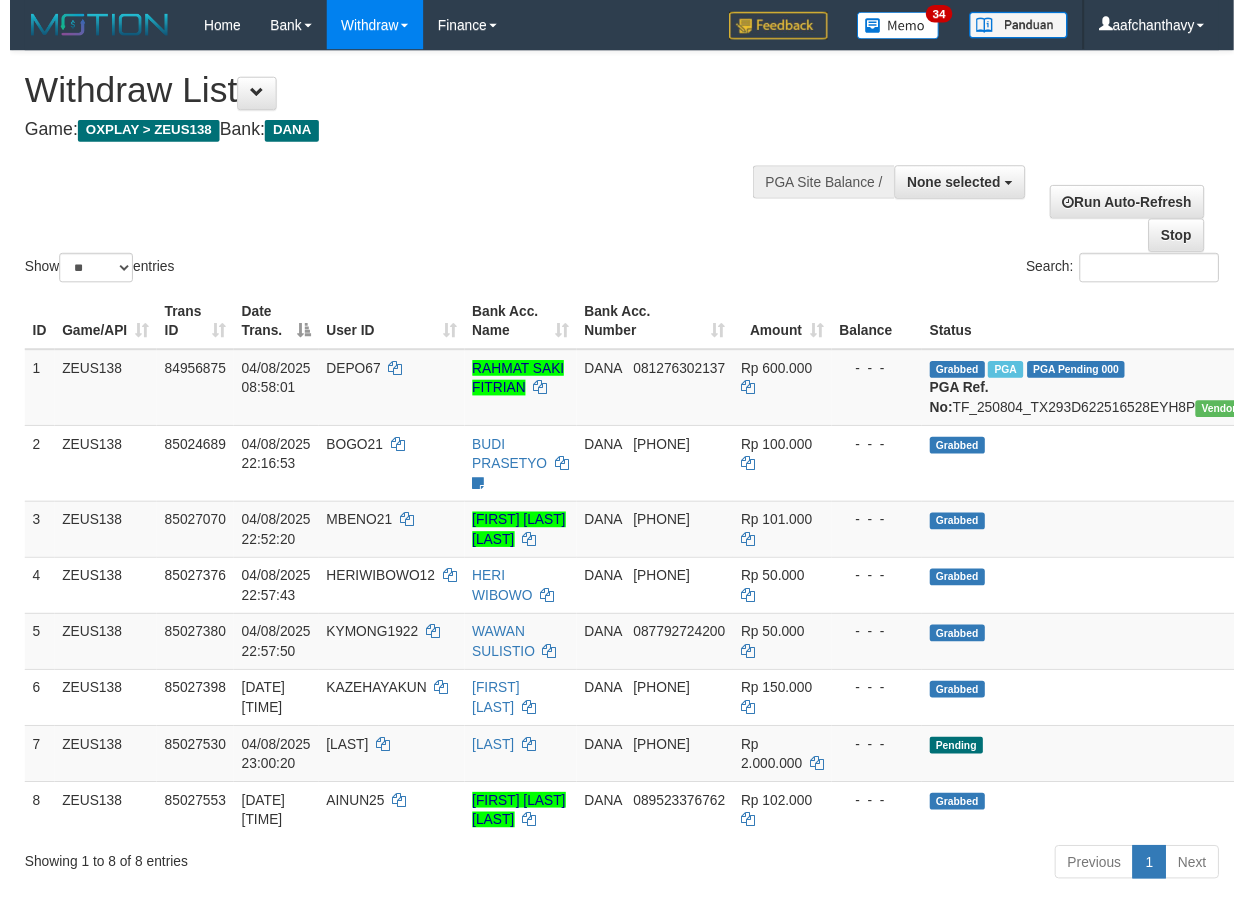 scroll, scrollTop: 1915, scrollLeft: 0, axis: vertical 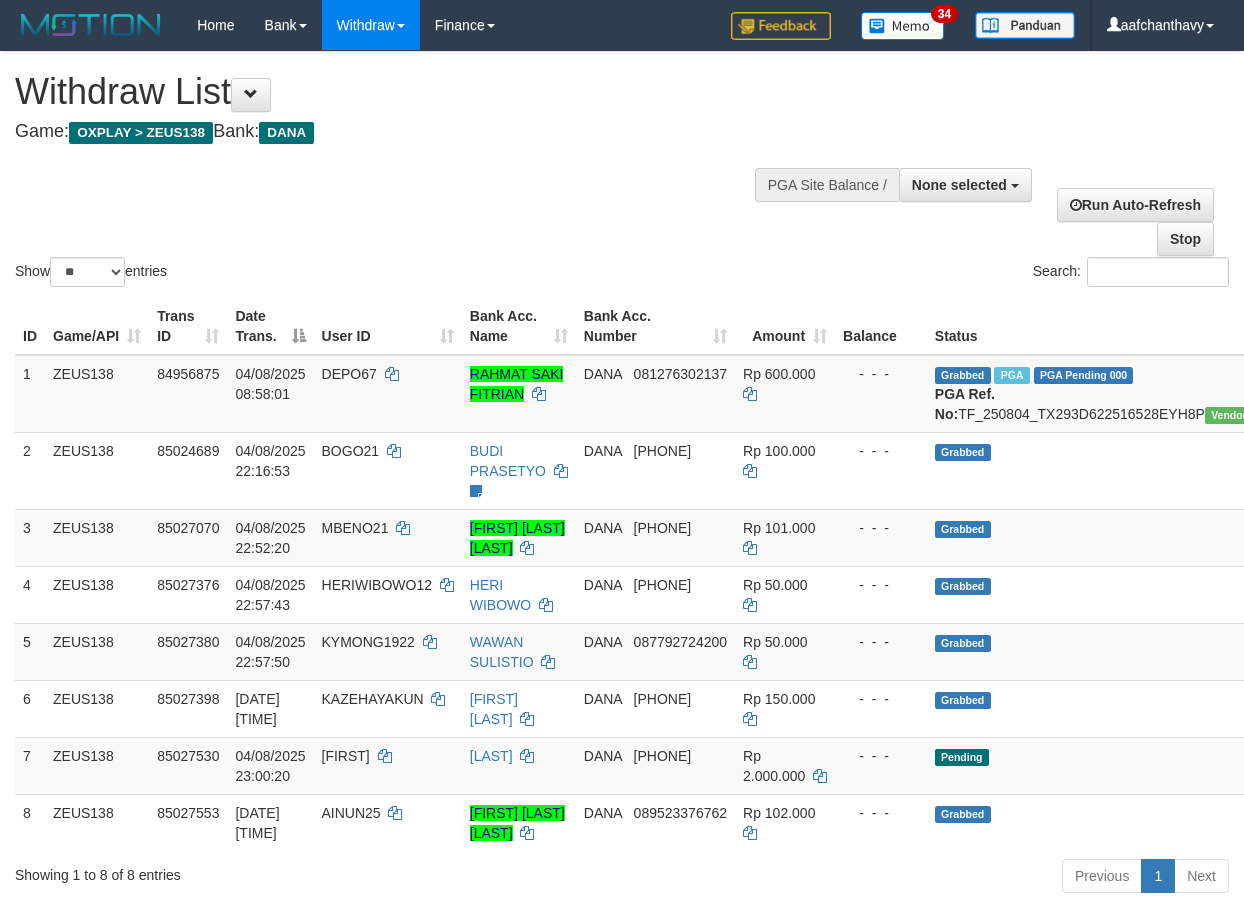 select 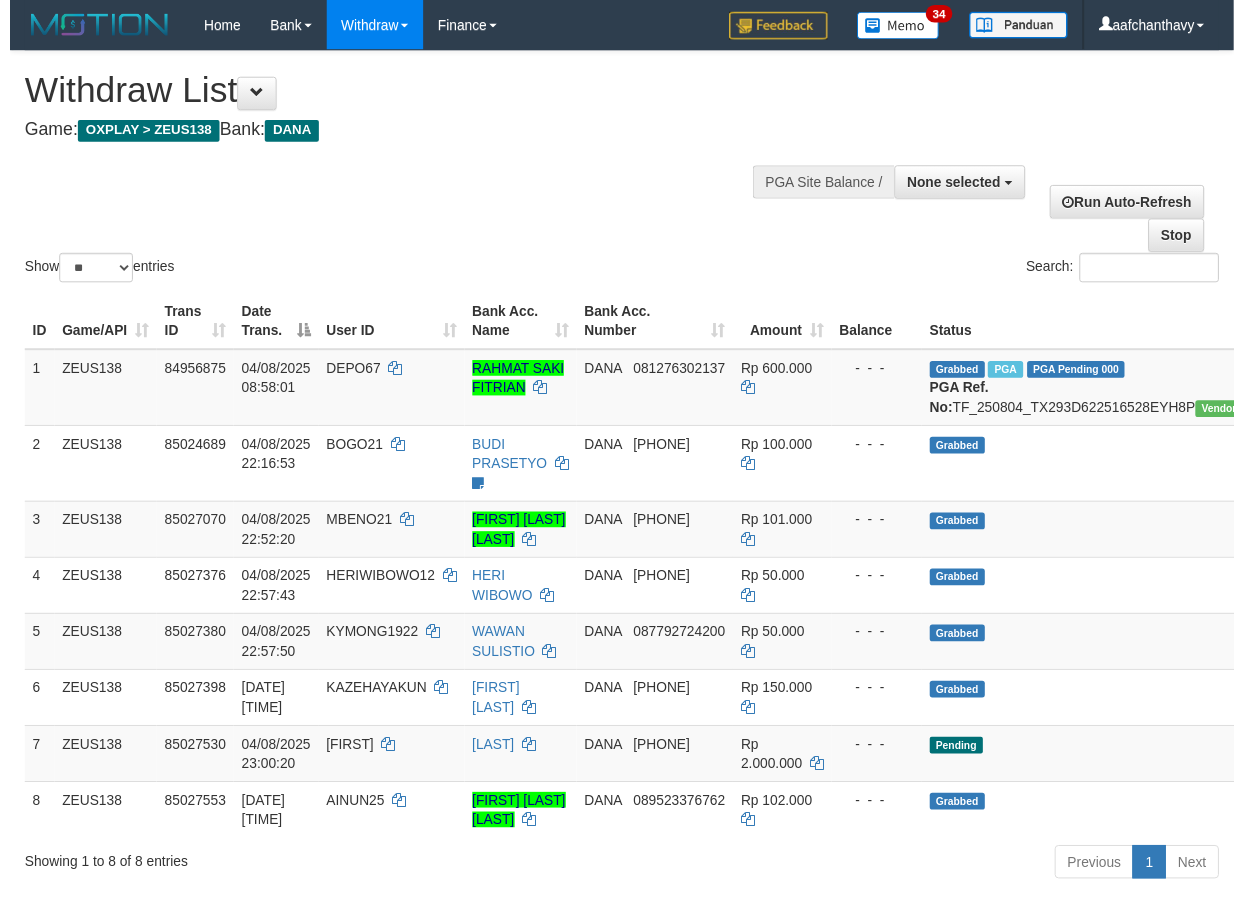 scroll, scrollTop: 1915, scrollLeft: 0, axis: vertical 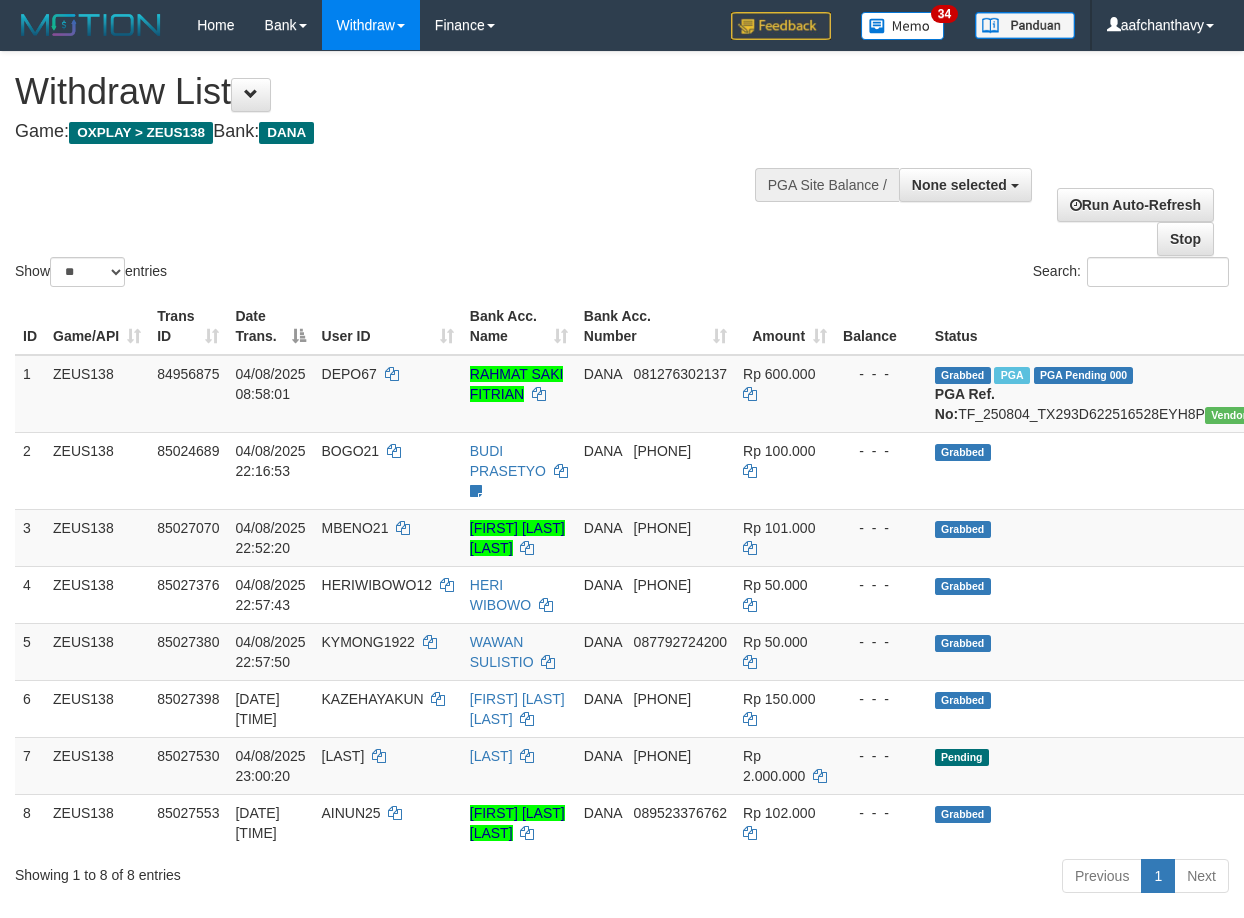 select 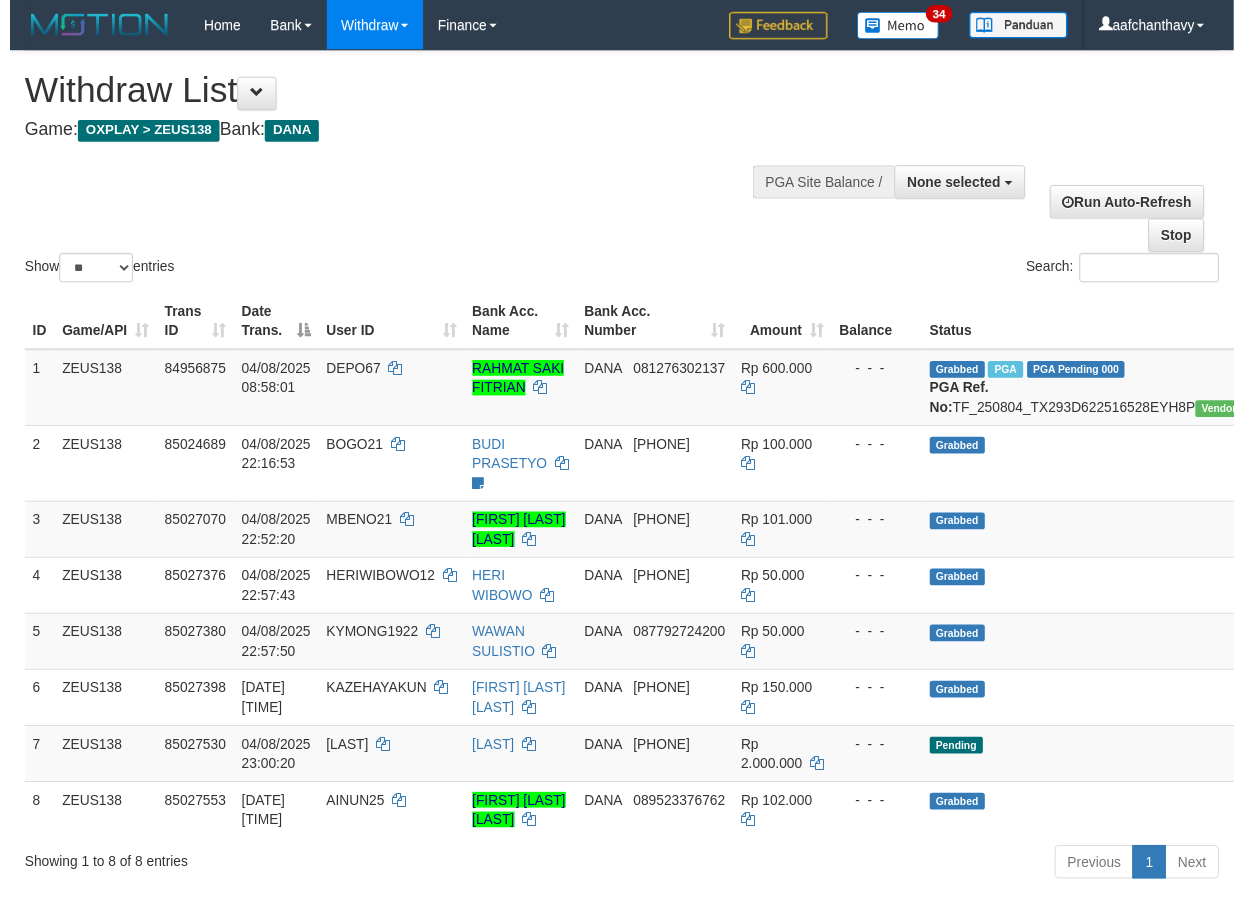 scroll, scrollTop: 1915, scrollLeft: 0, axis: vertical 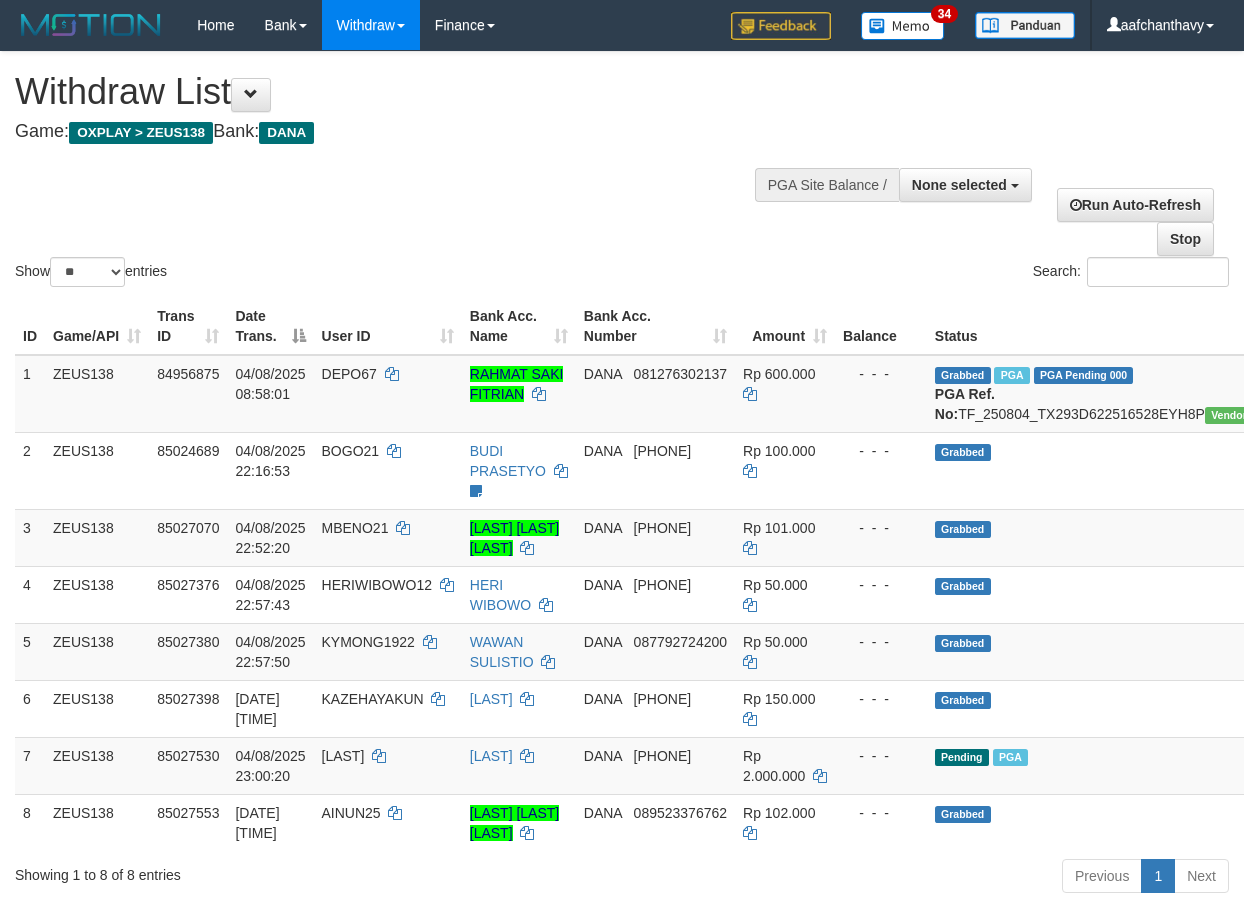 select 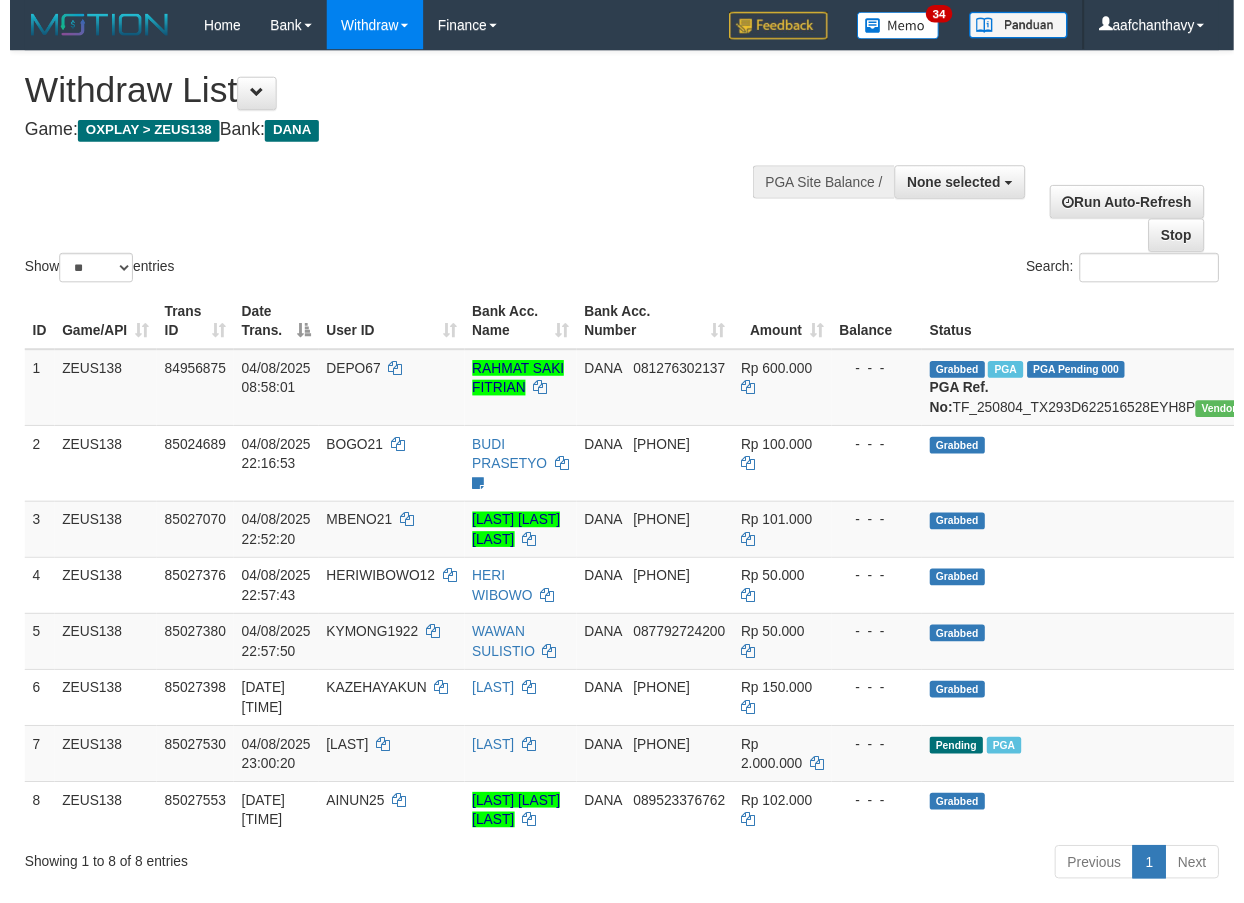 scroll, scrollTop: 1915, scrollLeft: 0, axis: vertical 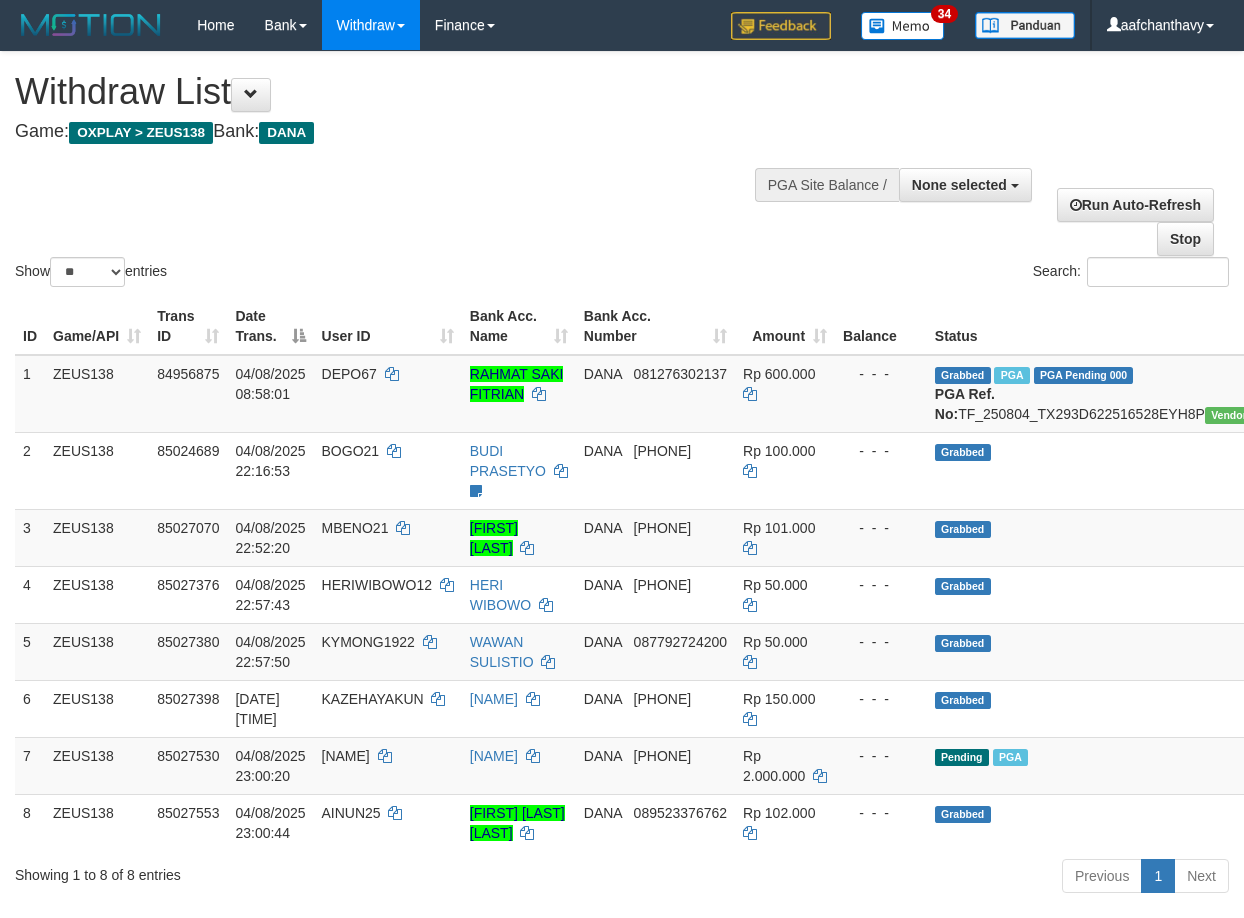 select 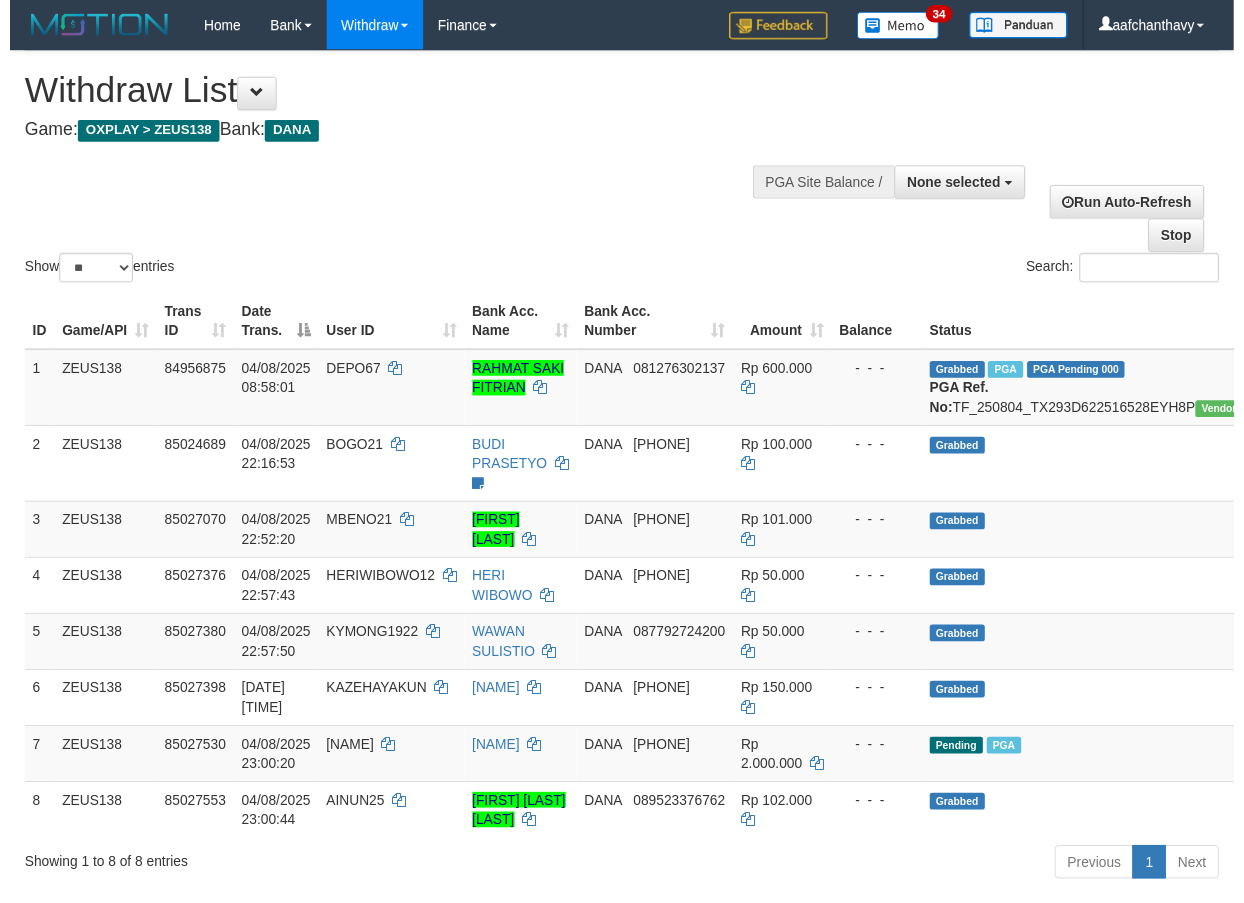 scroll, scrollTop: 1915, scrollLeft: 0, axis: vertical 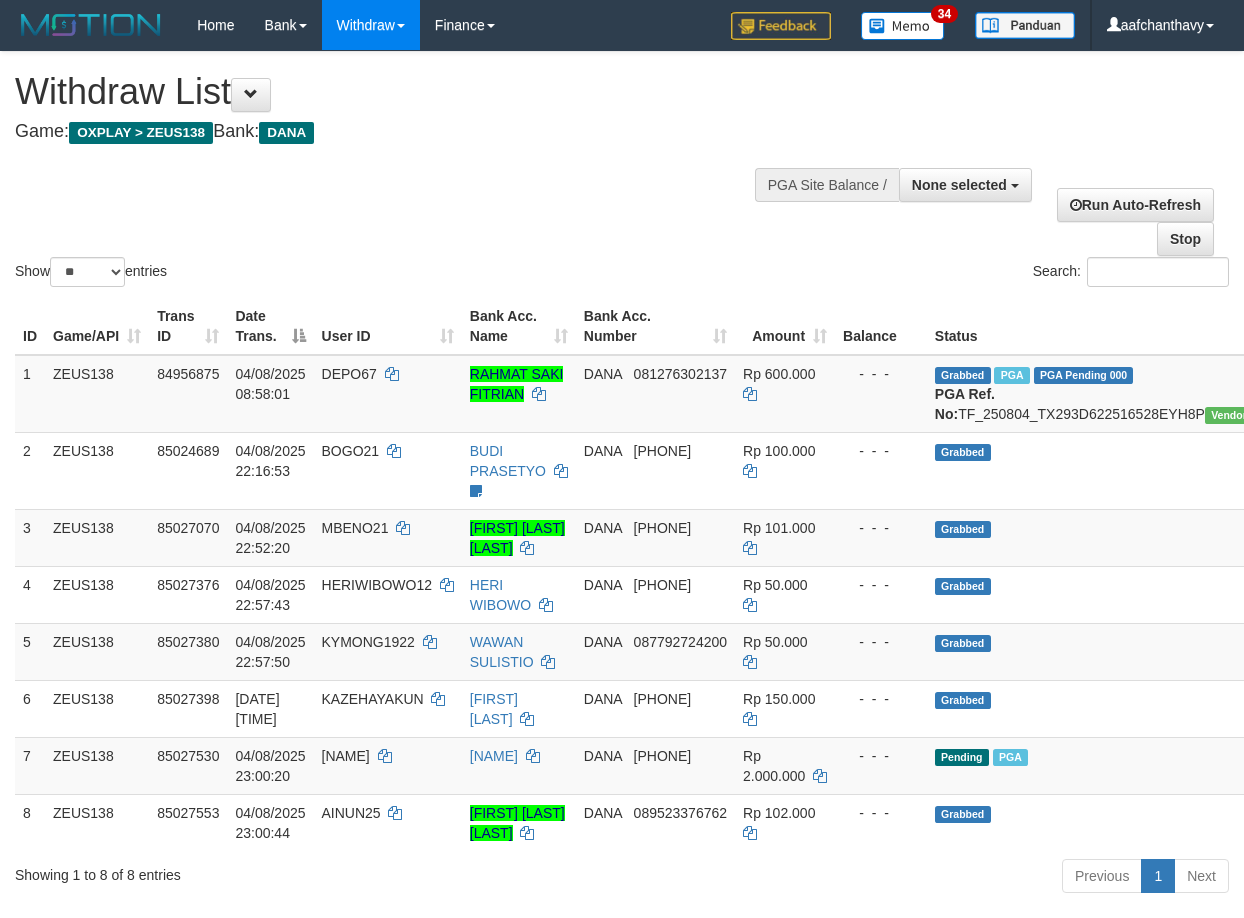 select 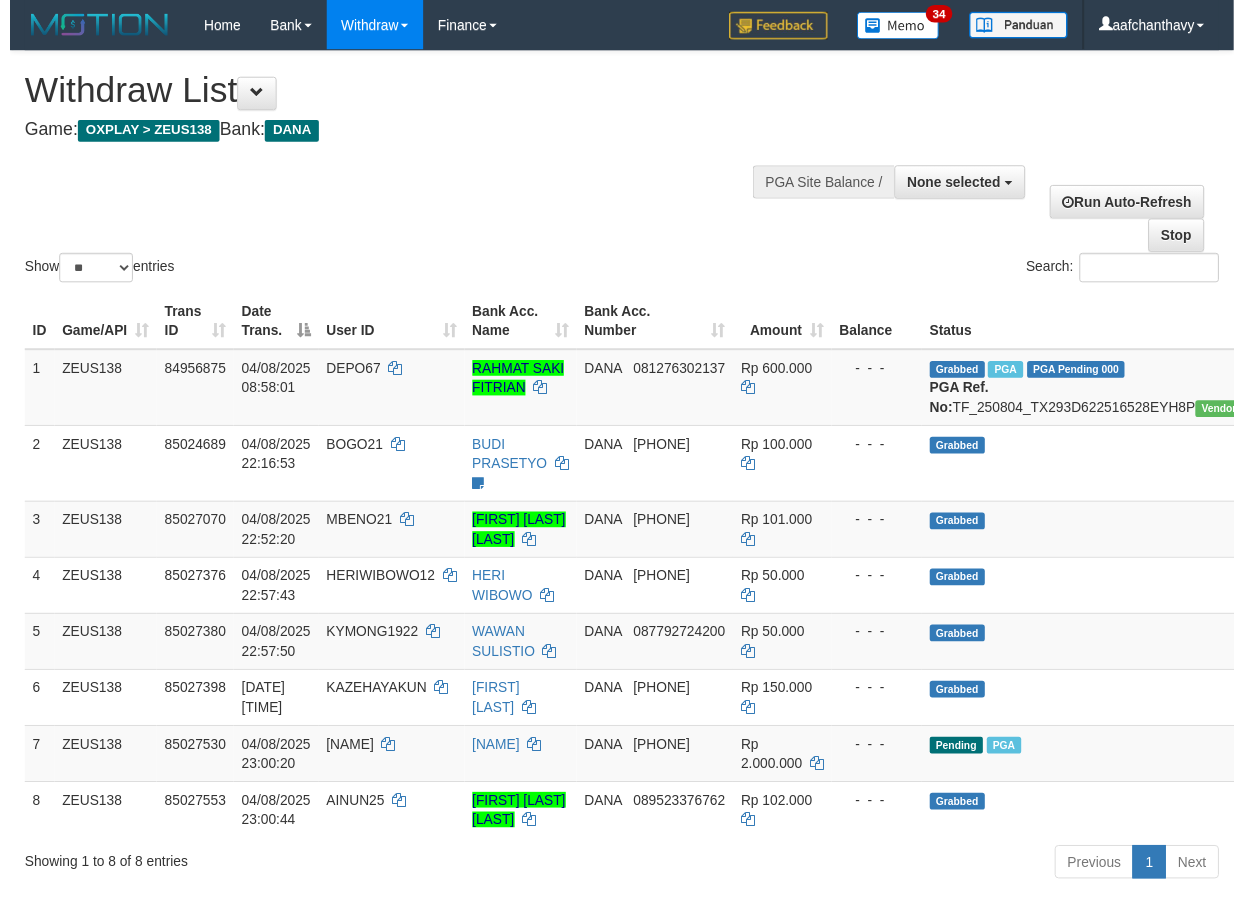 scroll, scrollTop: 1915, scrollLeft: 0, axis: vertical 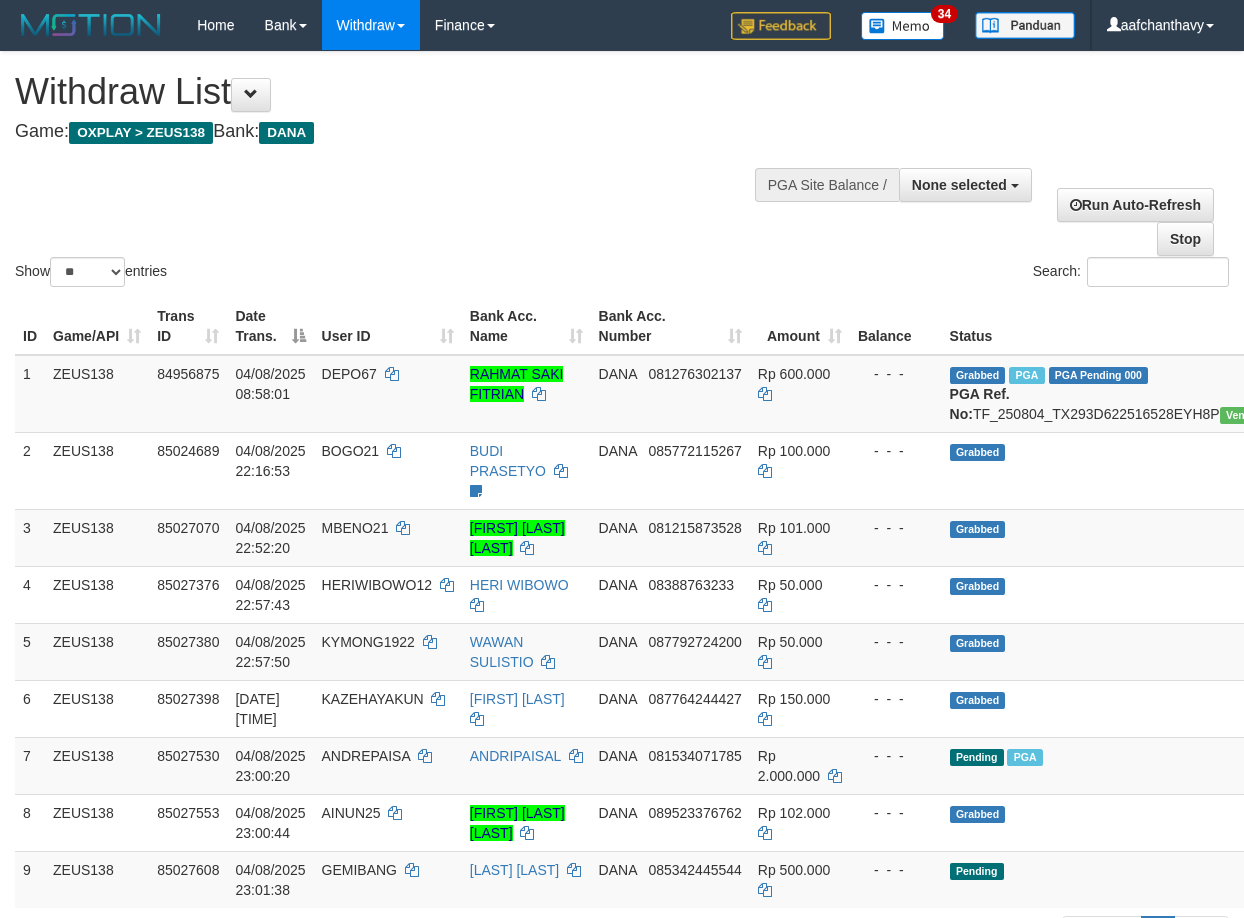 select 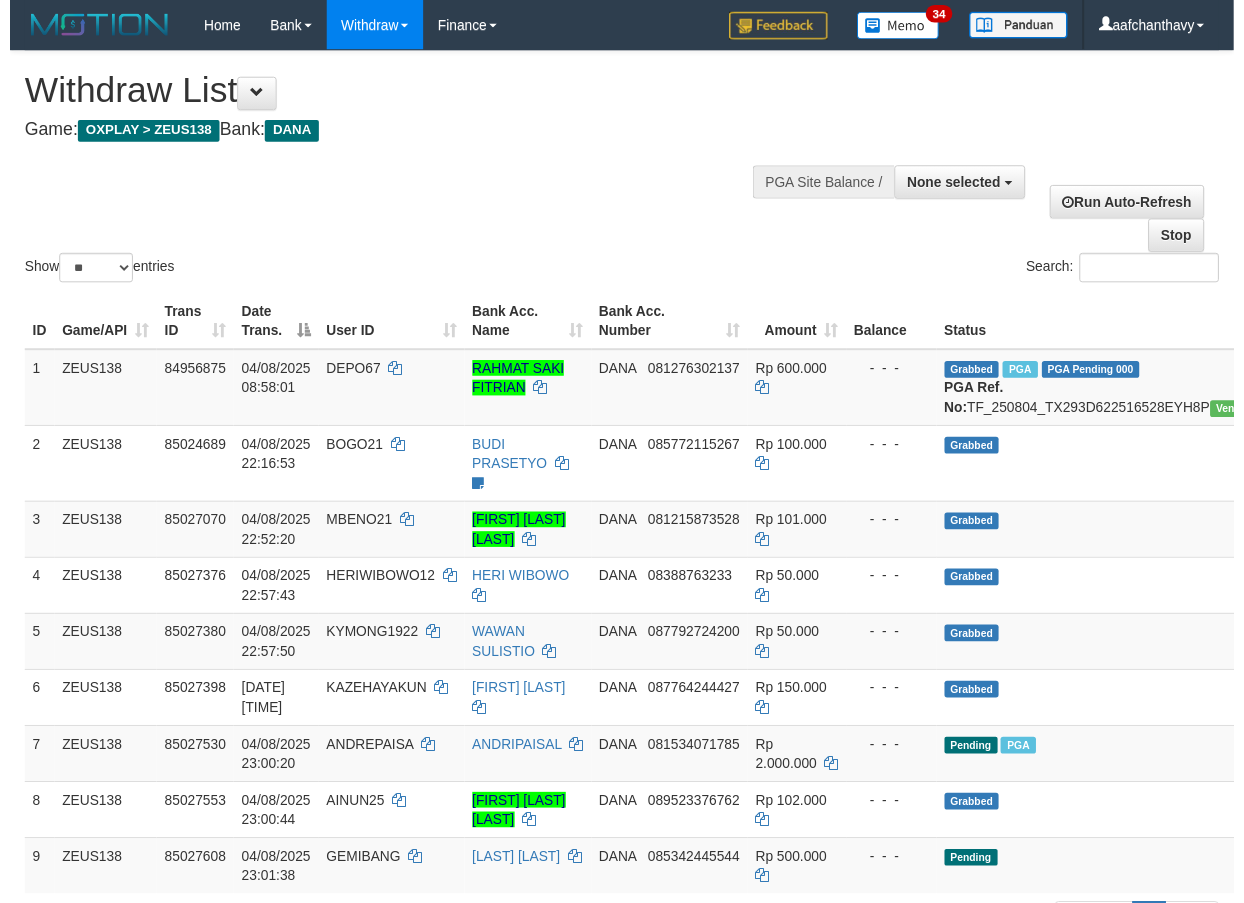 scroll, scrollTop: 1915, scrollLeft: 0, axis: vertical 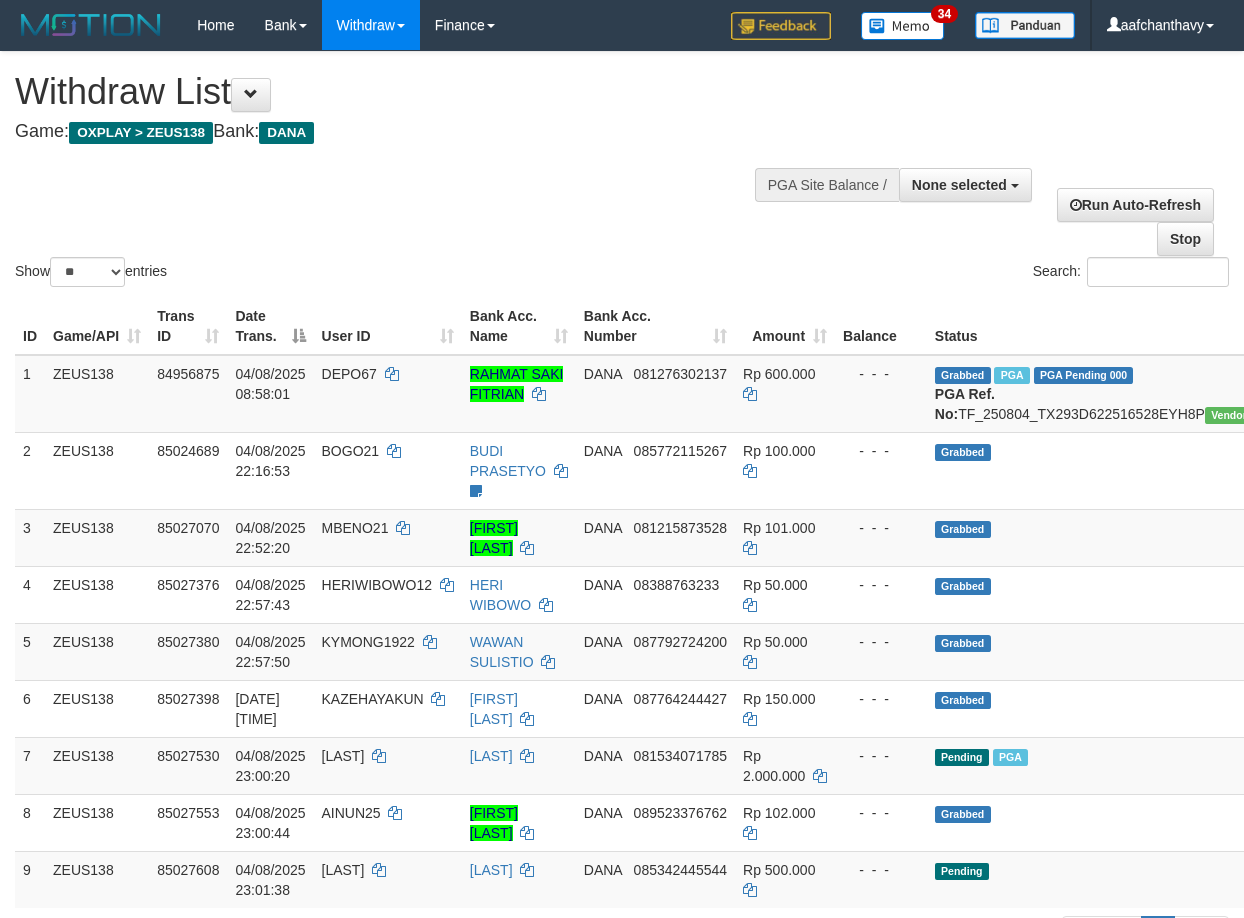 select 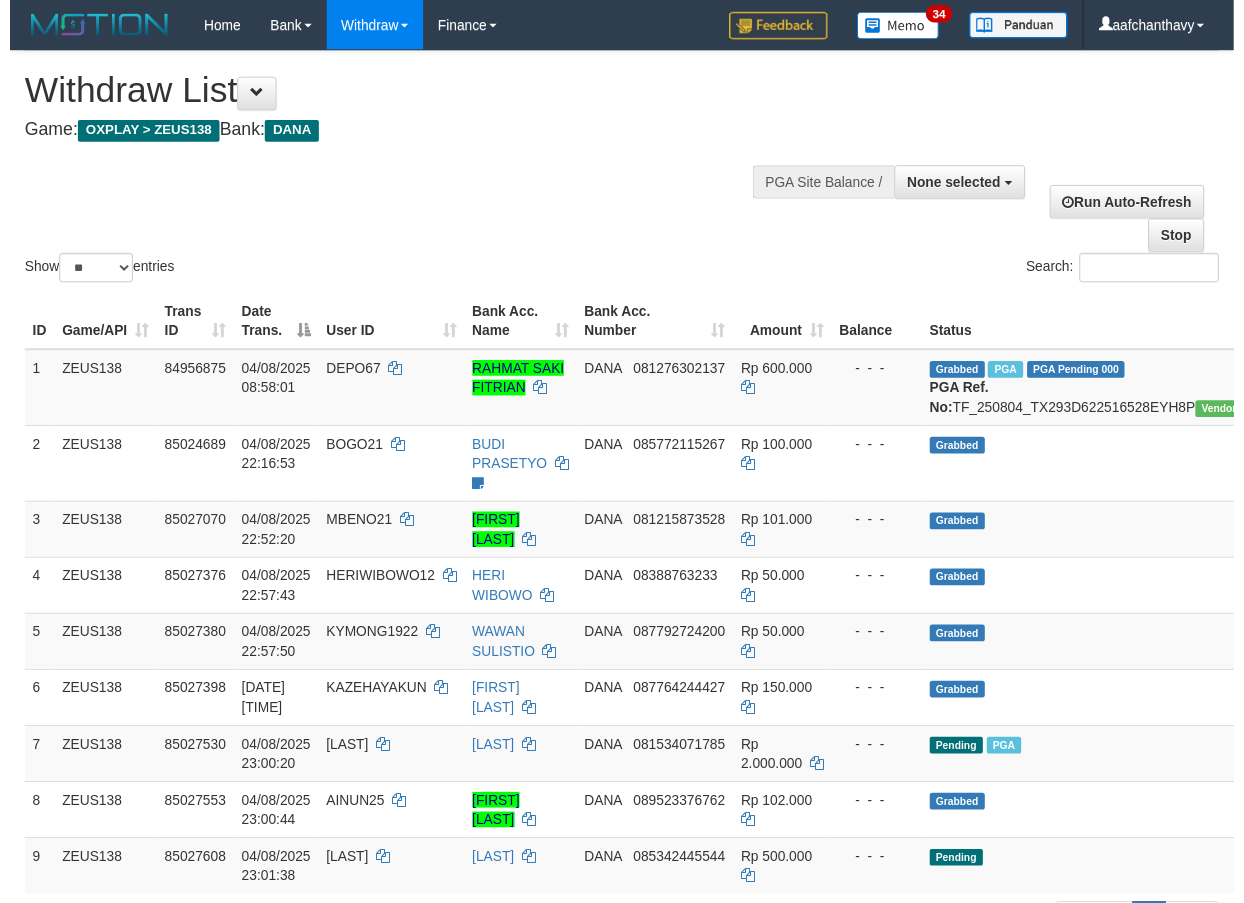 scroll, scrollTop: 1915, scrollLeft: 0, axis: vertical 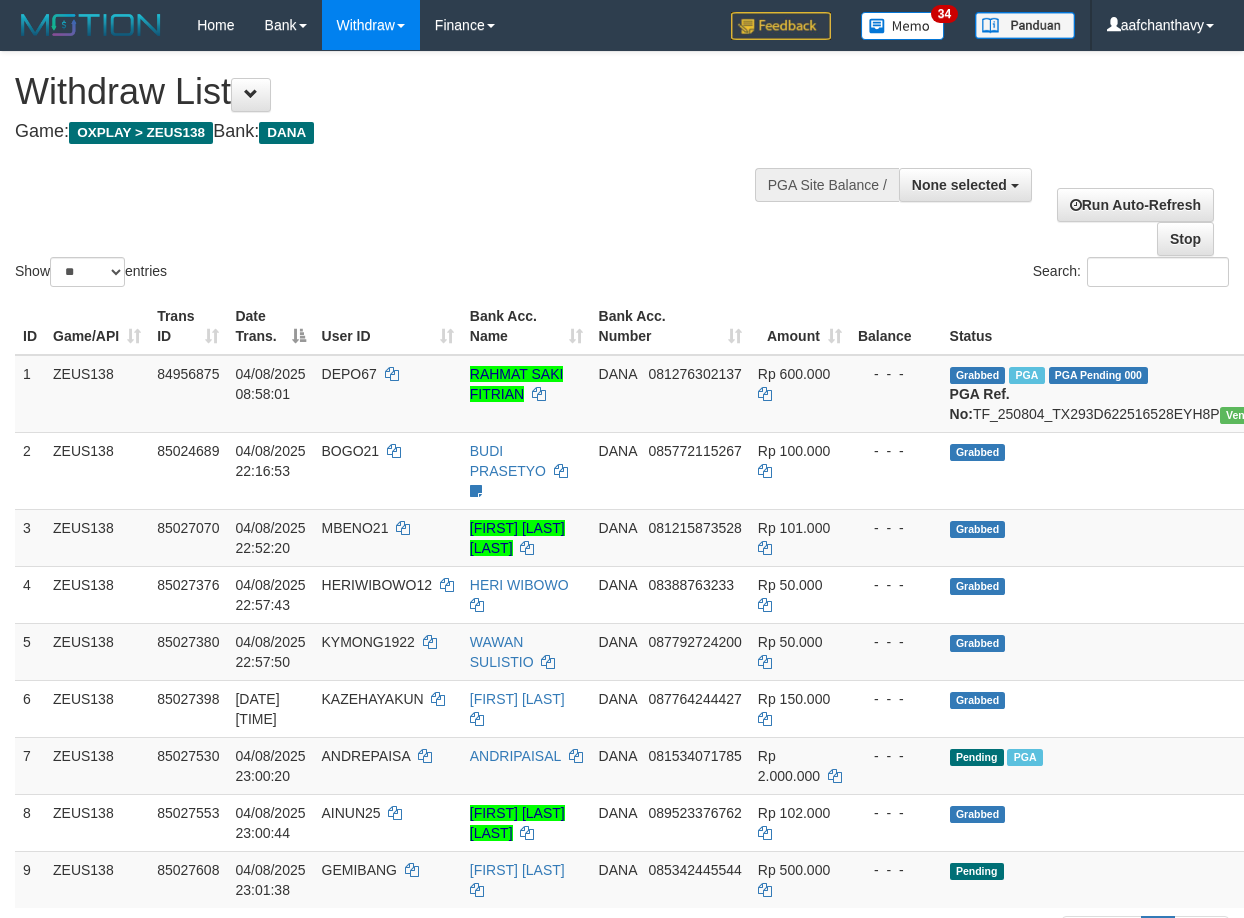 select 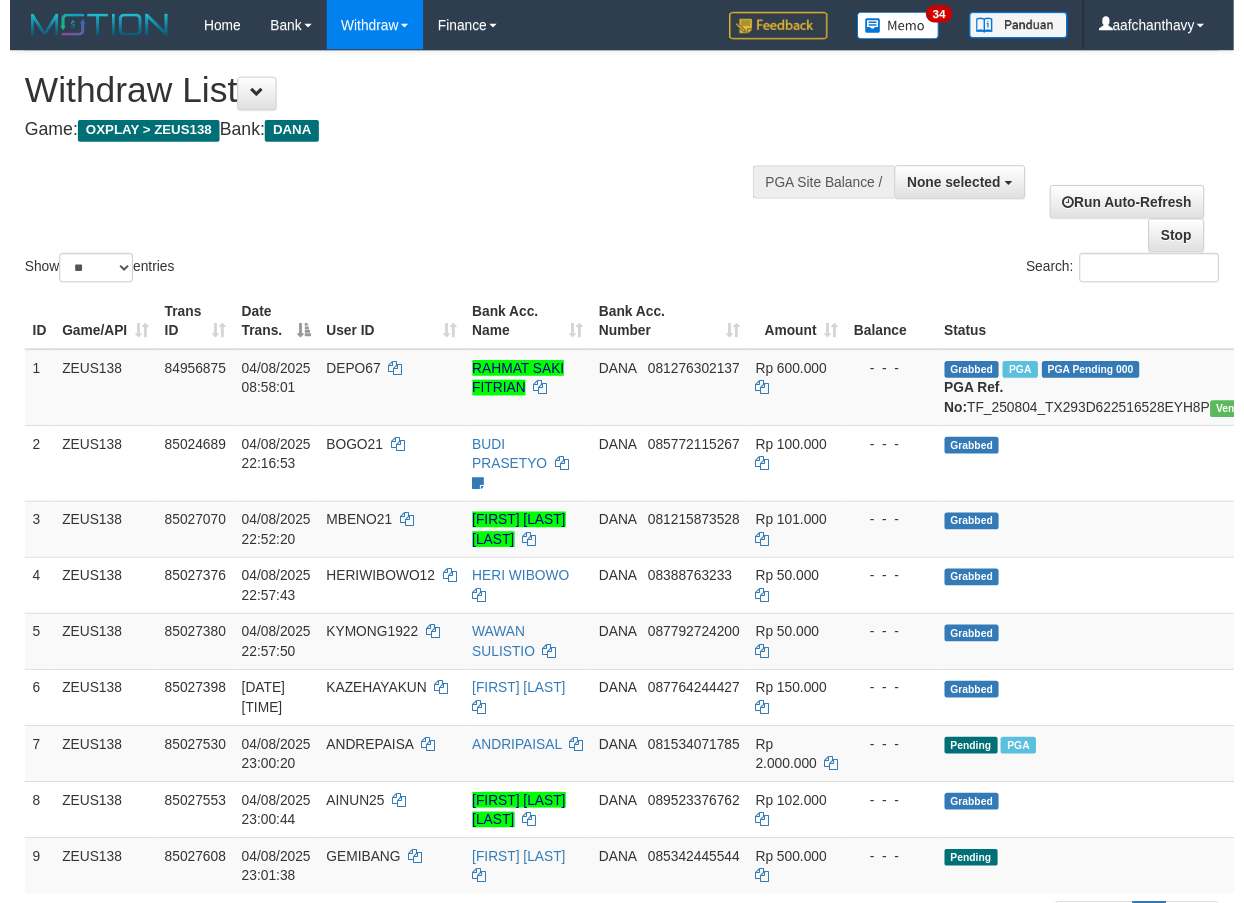 scroll, scrollTop: 1915, scrollLeft: 0, axis: vertical 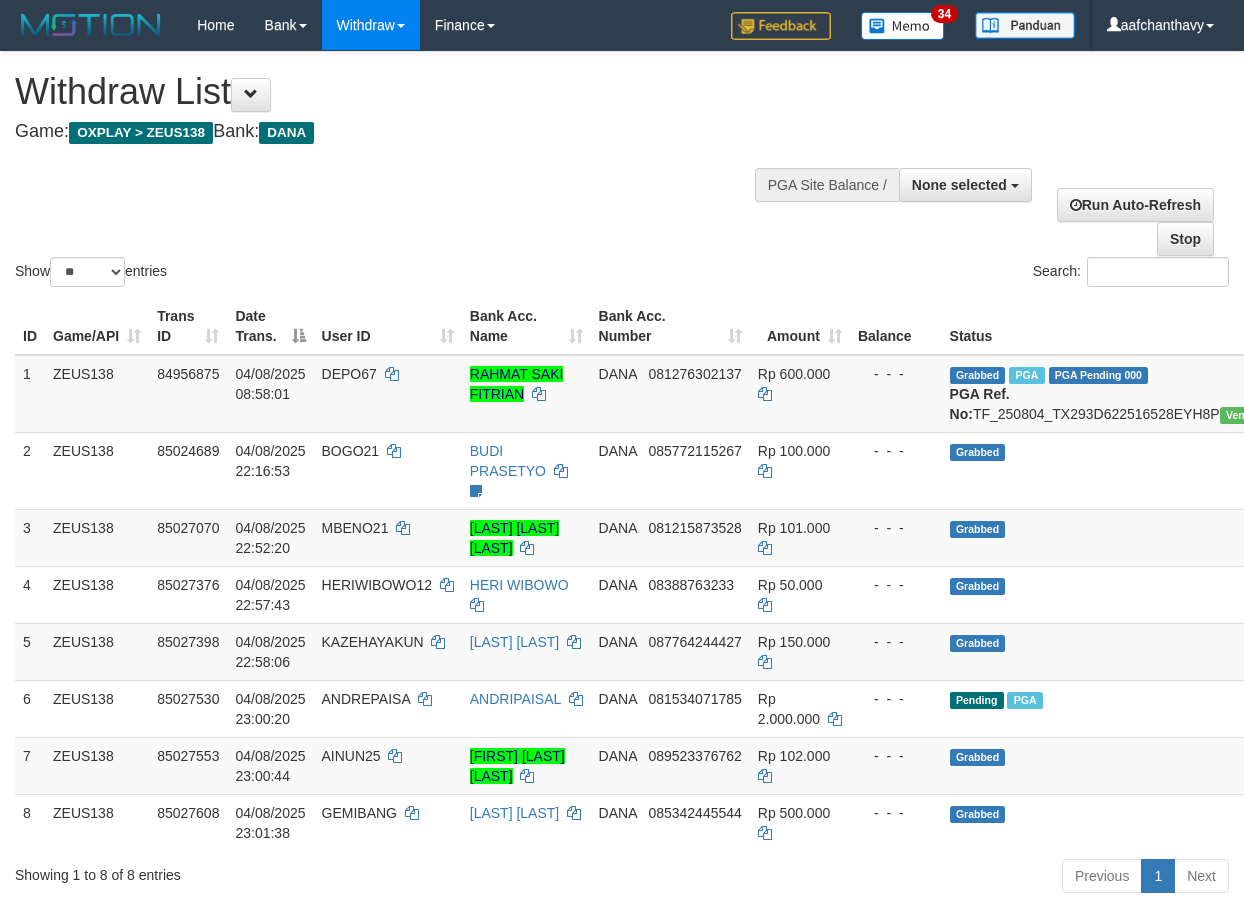 select 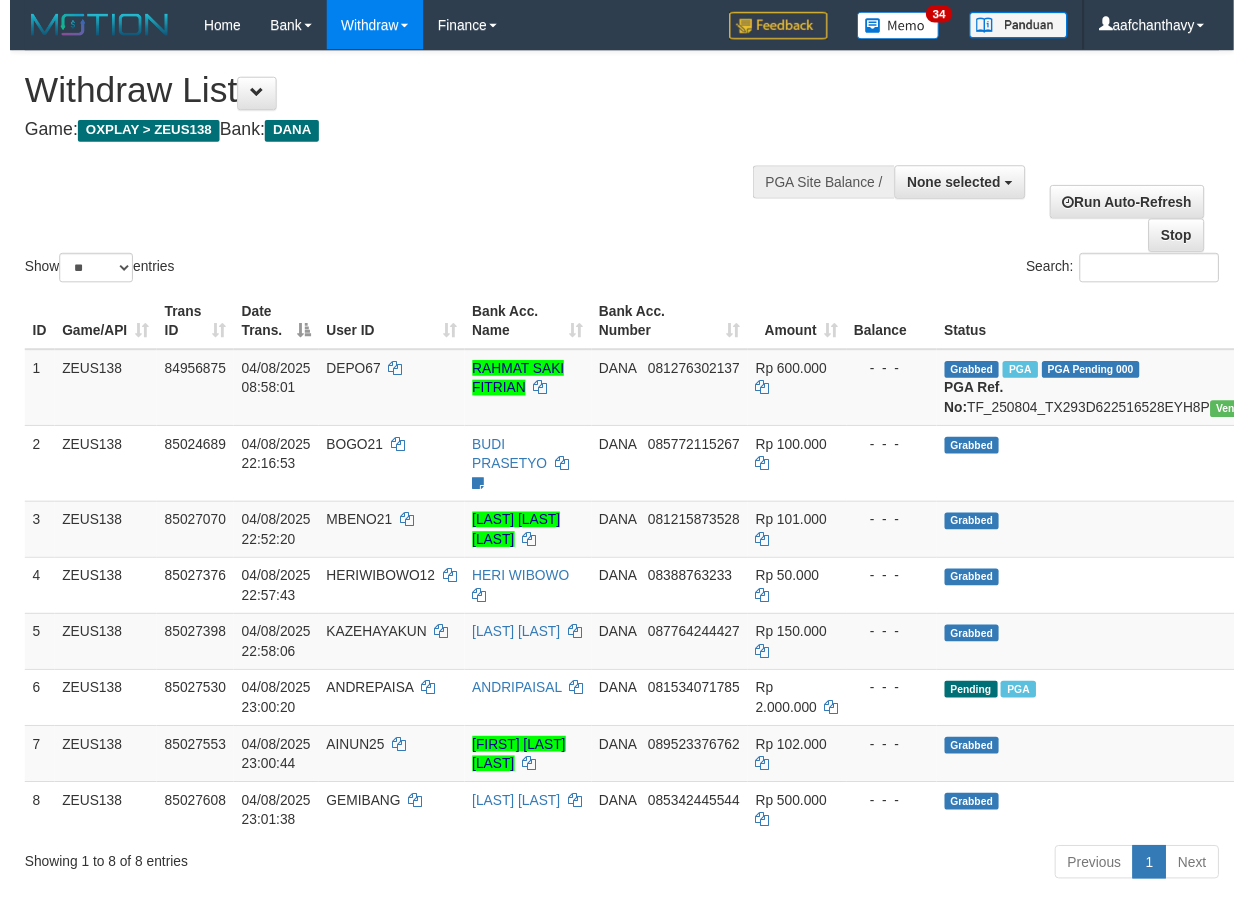 scroll, scrollTop: 1915, scrollLeft: 0, axis: vertical 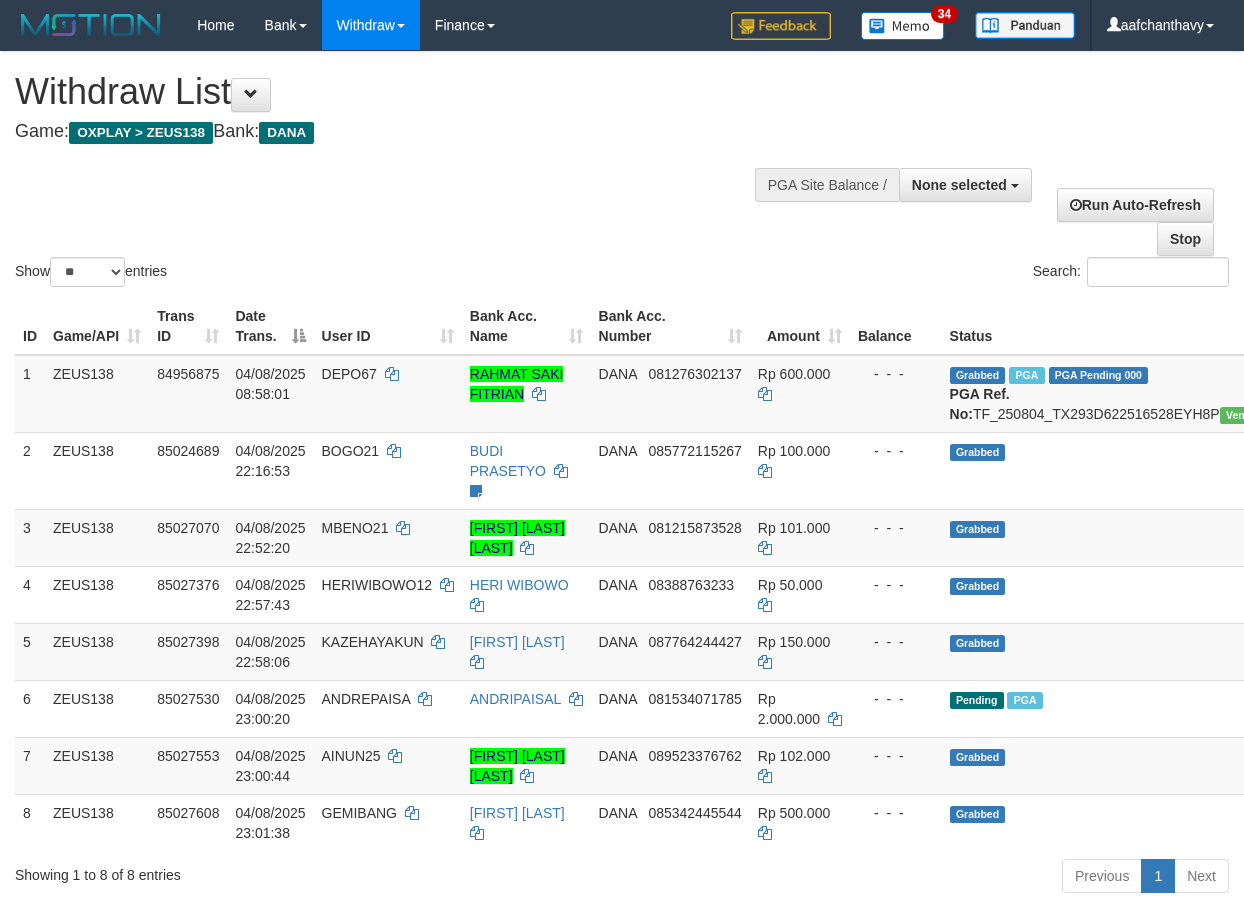 select 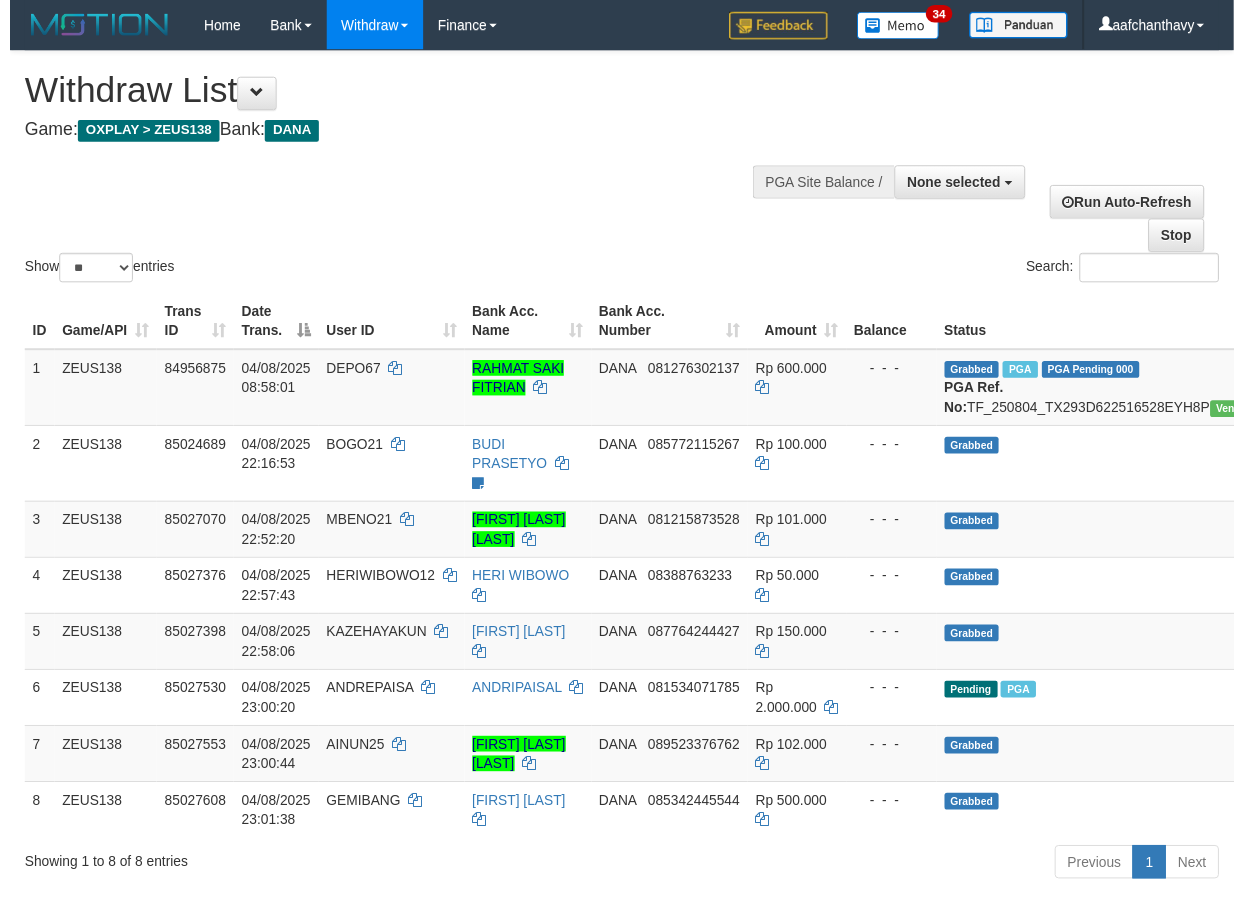 scroll, scrollTop: 1915, scrollLeft: 0, axis: vertical 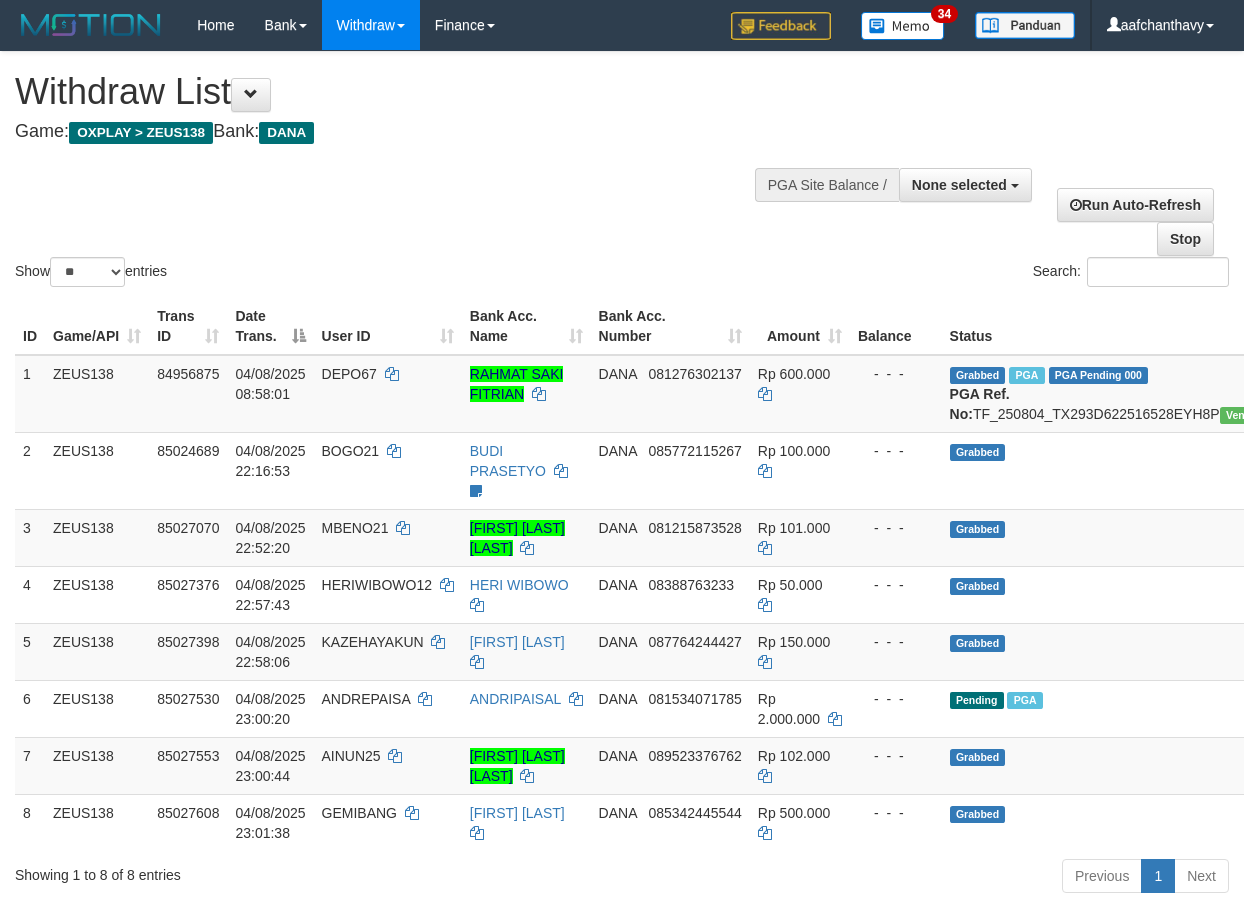 select 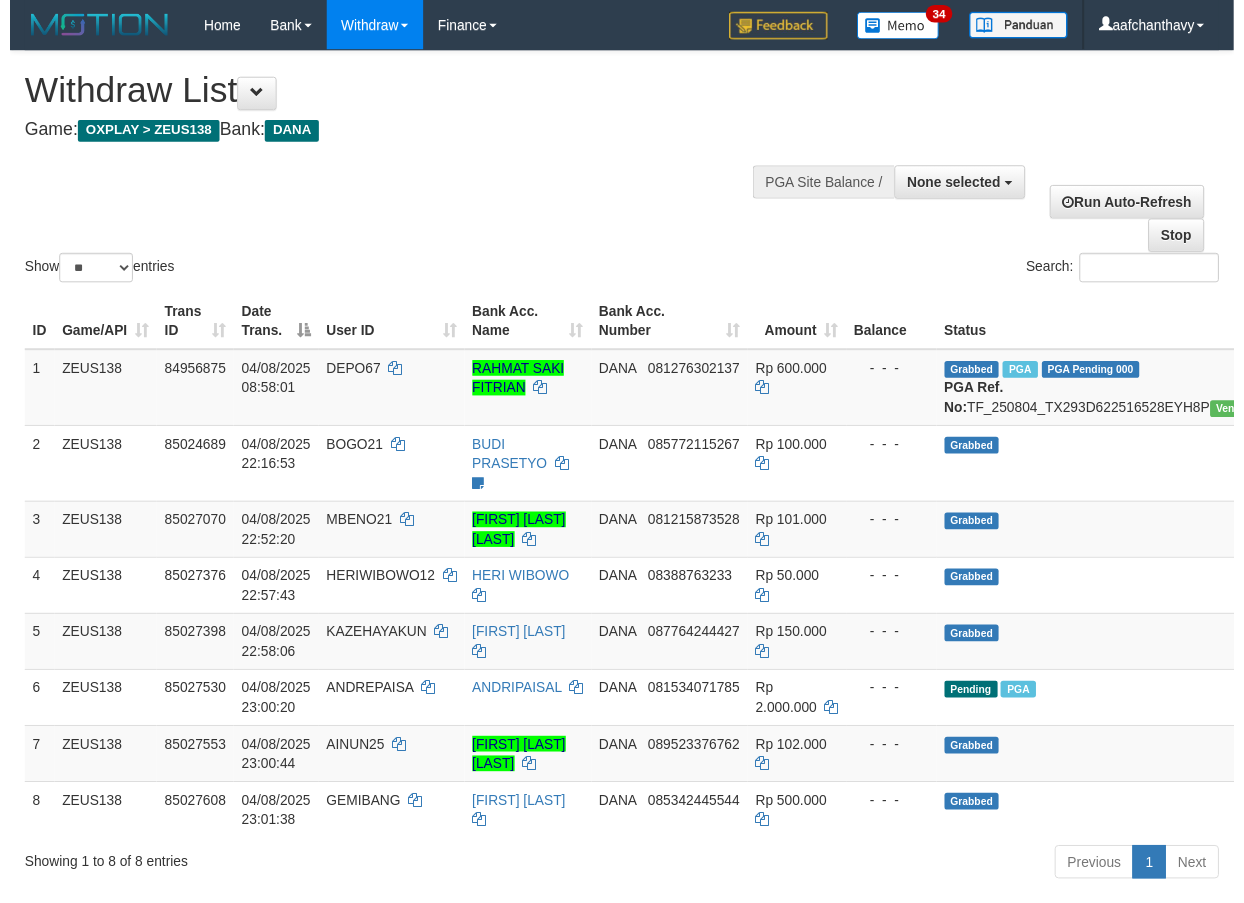 scroll, scrollTop: 1915, scrollLeft: 0, axis: vertical 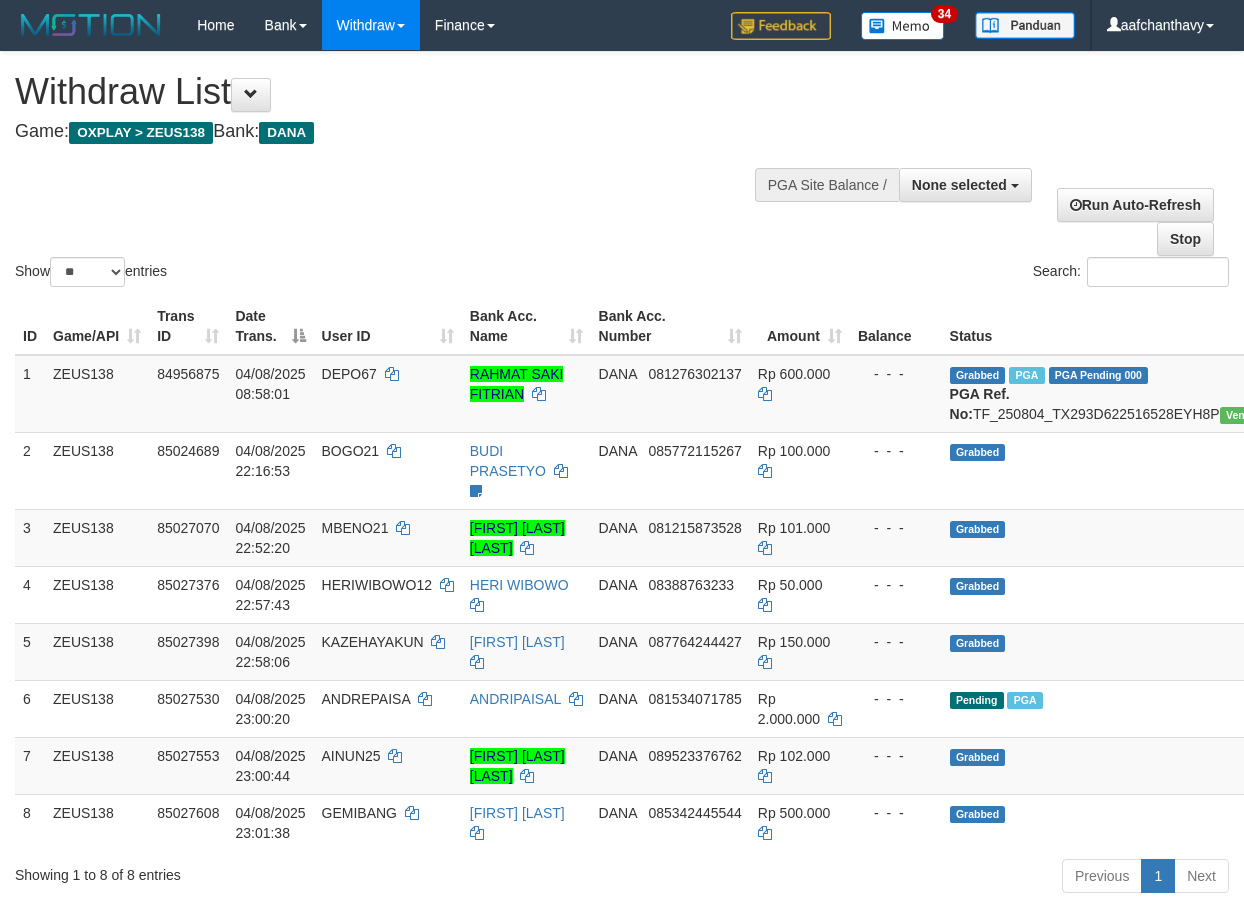 select 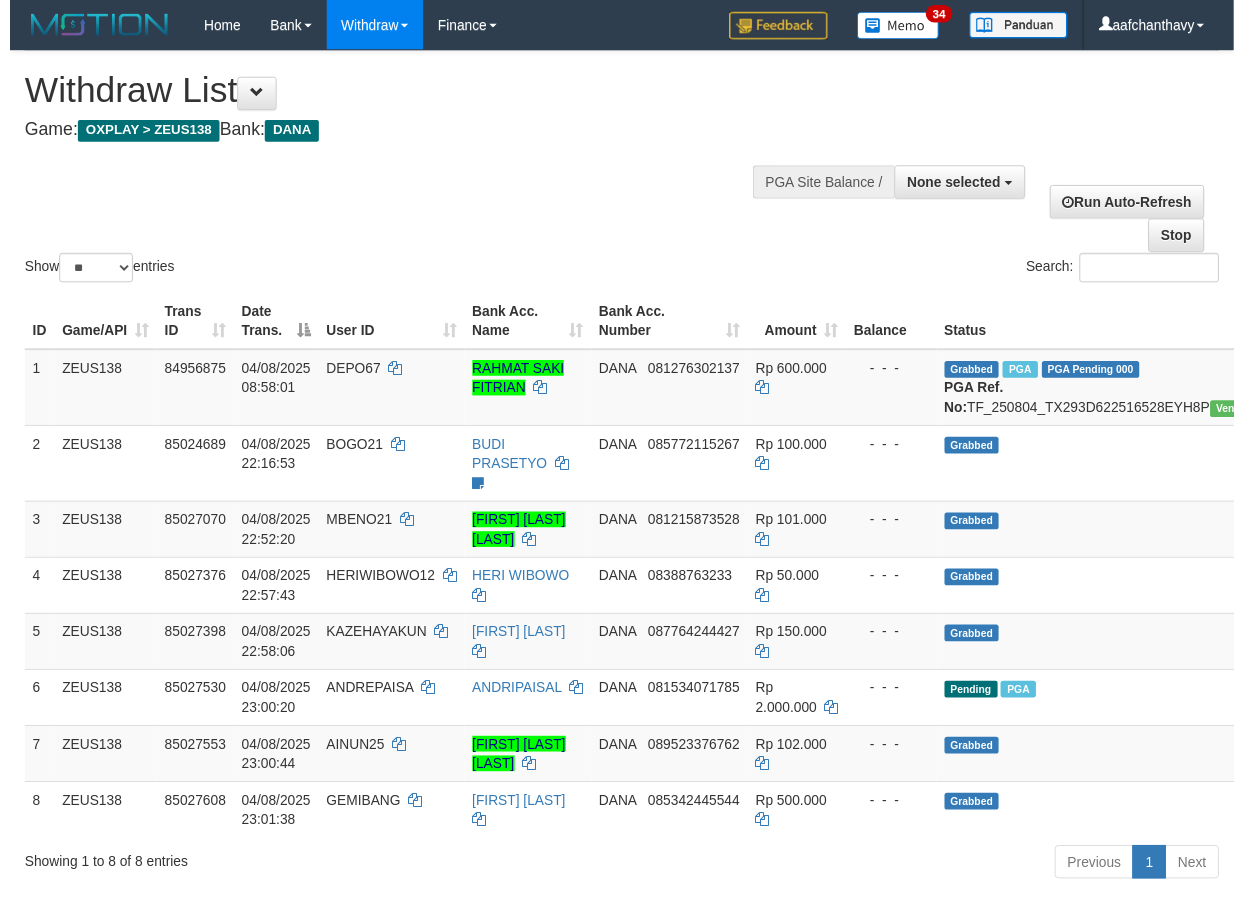 scroll, scrollTop: 1915, scrollLeft: 0, axis: vertical 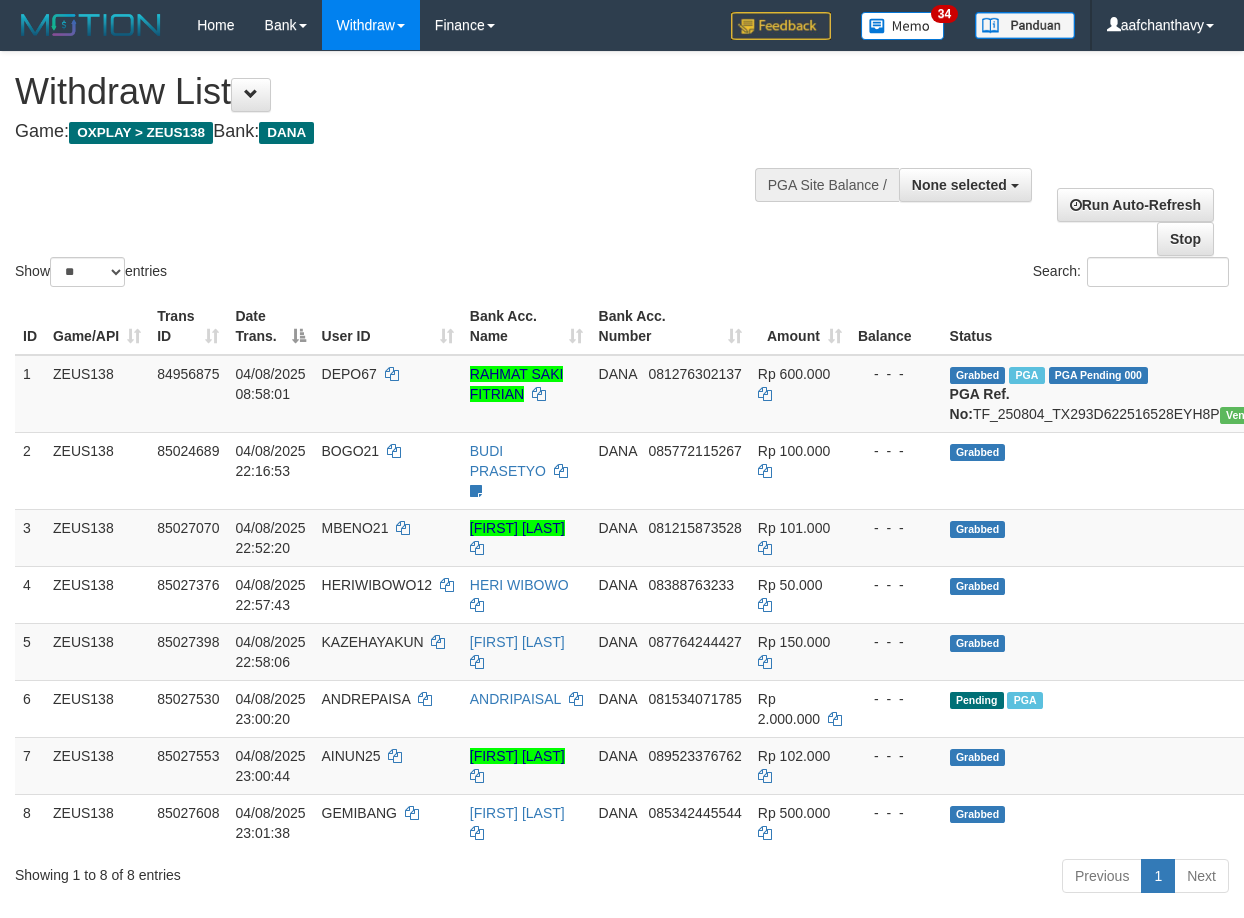 select 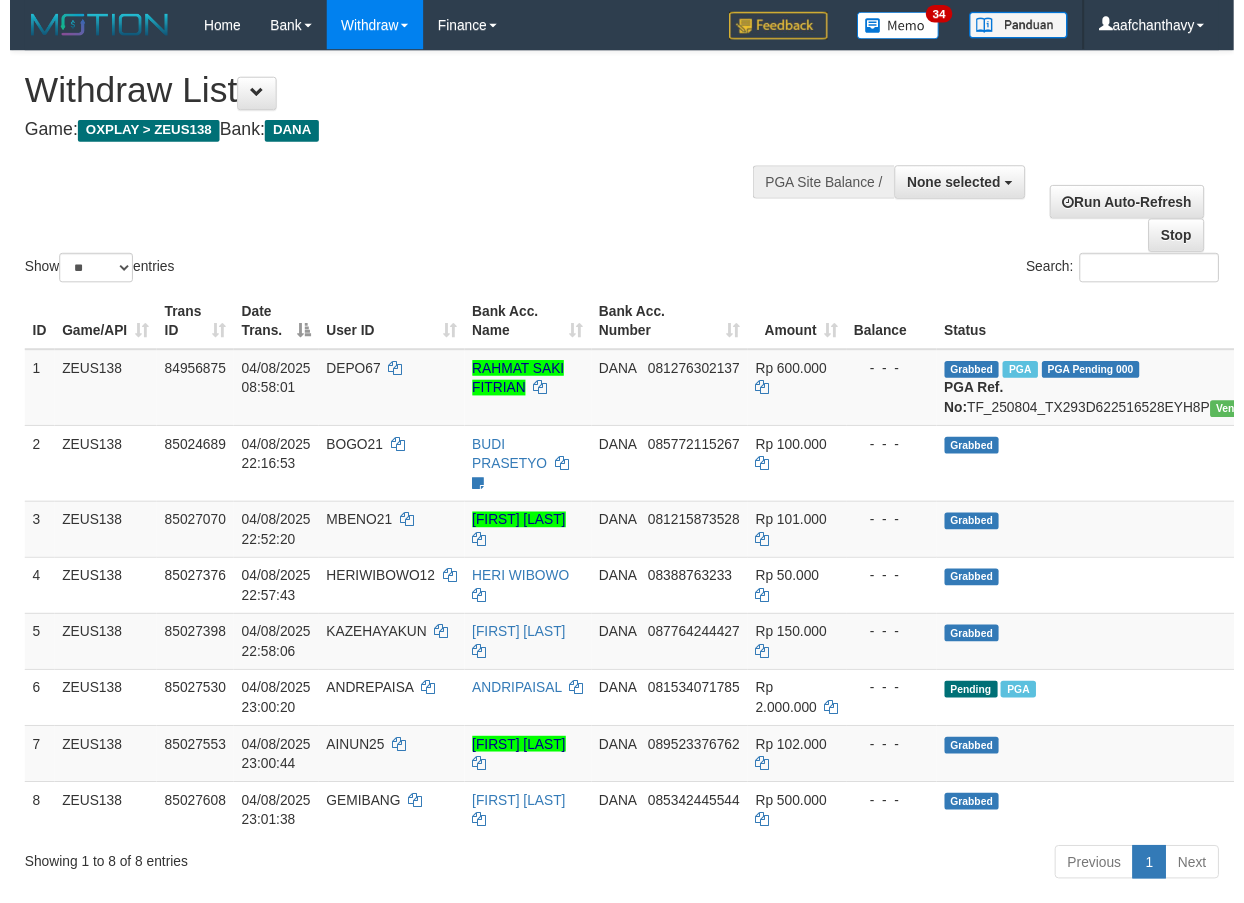 scroll, scrollTop: 1915, scrollLeft: 0, axis: vertical 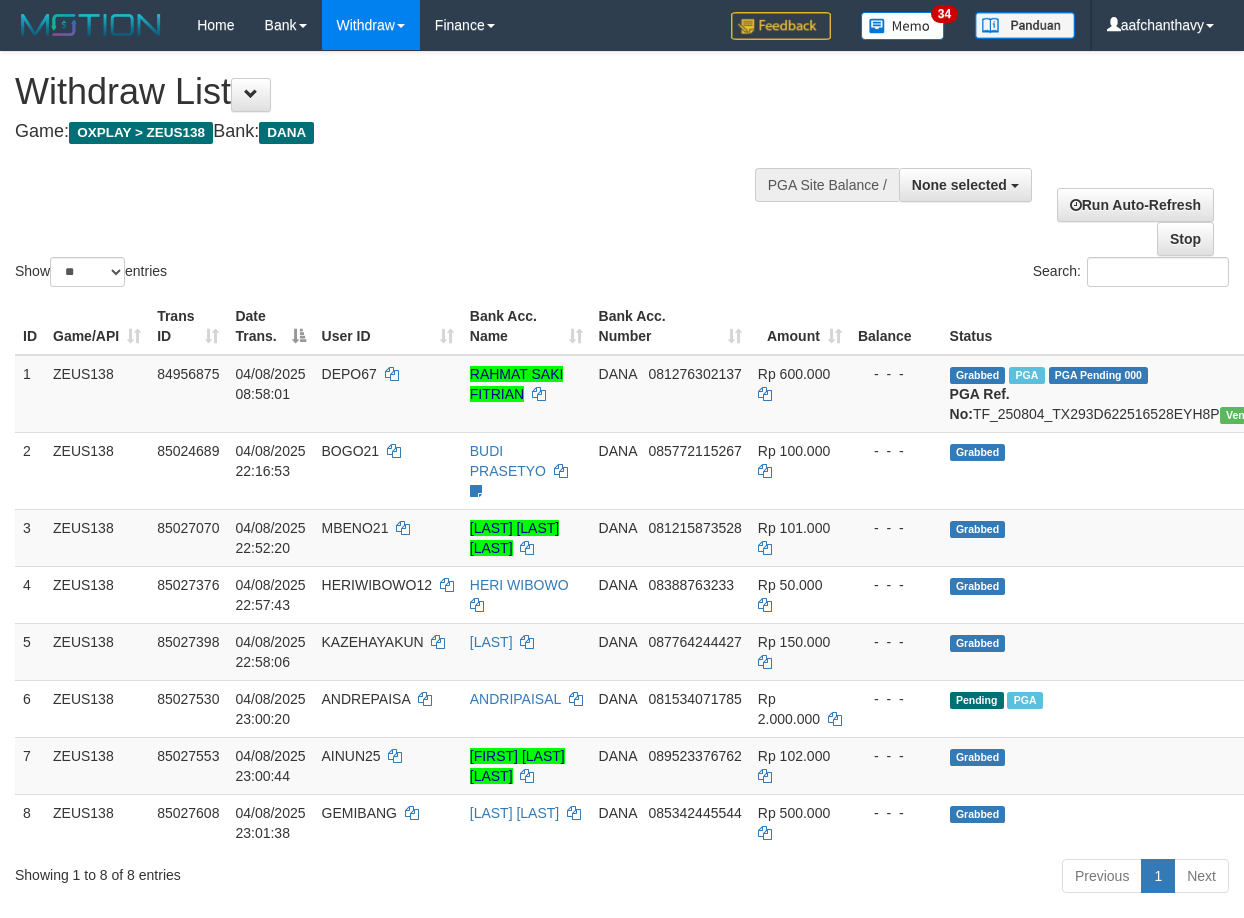 select 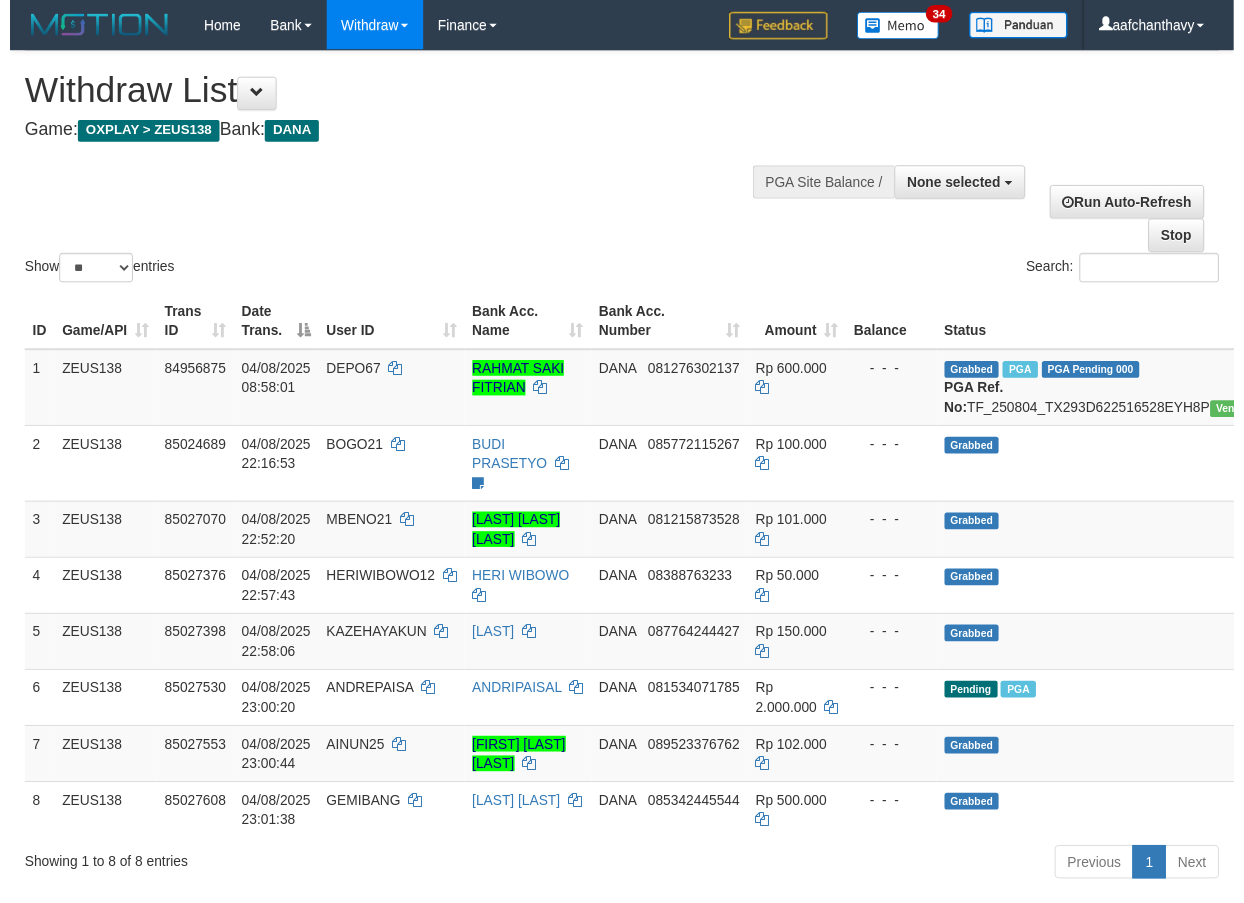 scroll, scrollTop: 1915, scrollLeft: 0, axis: vertical 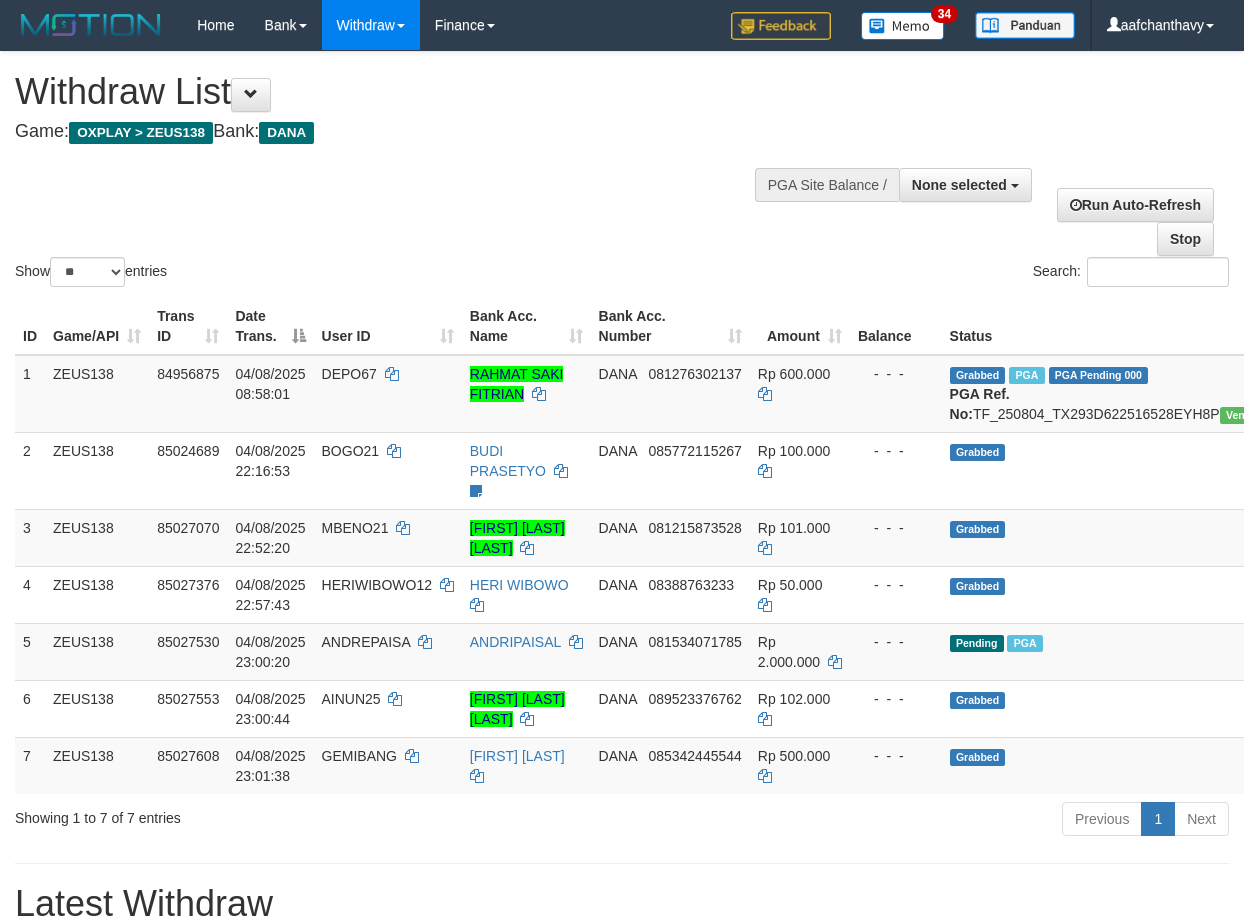 select 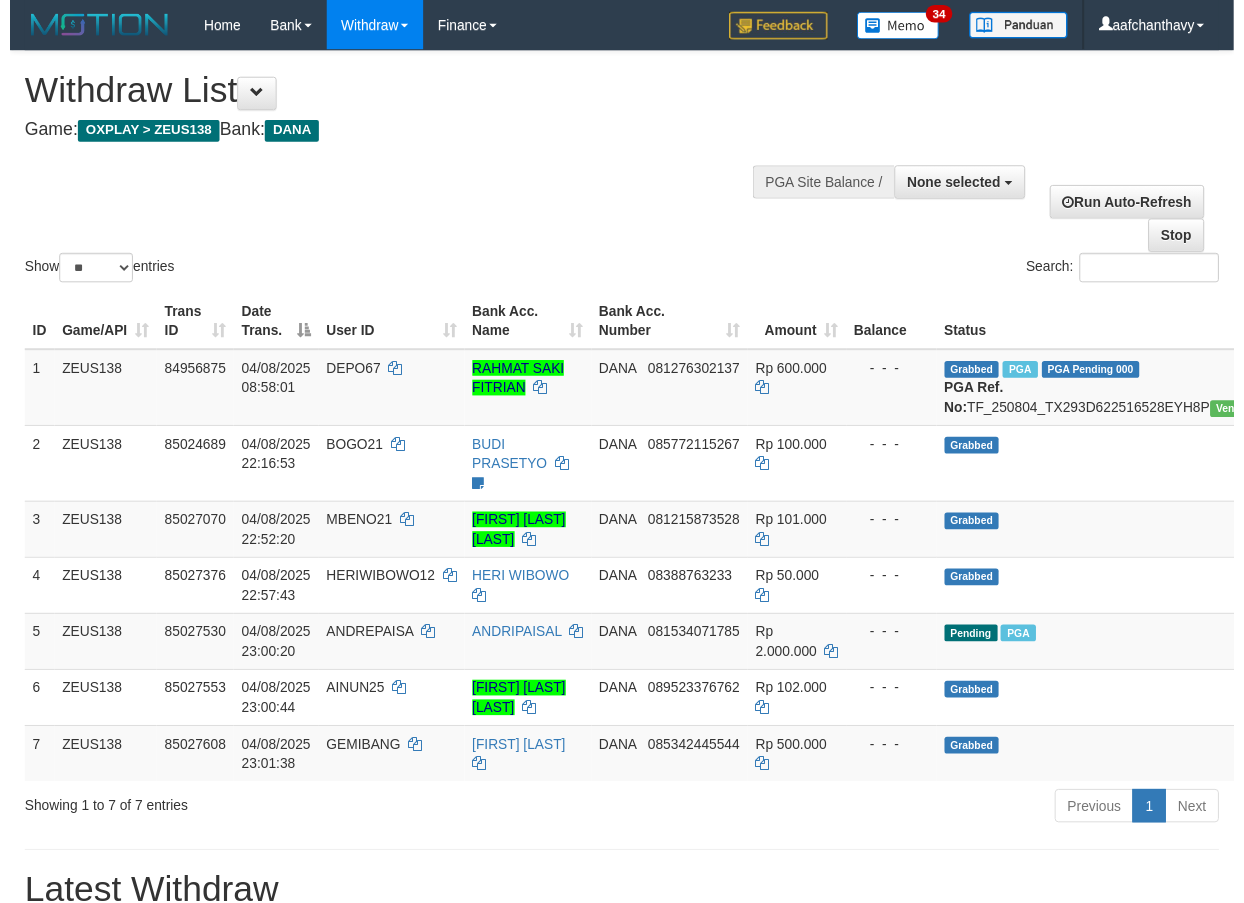 scroll, scrollTop: 1858, scrollLeft: 0, axis: vertical 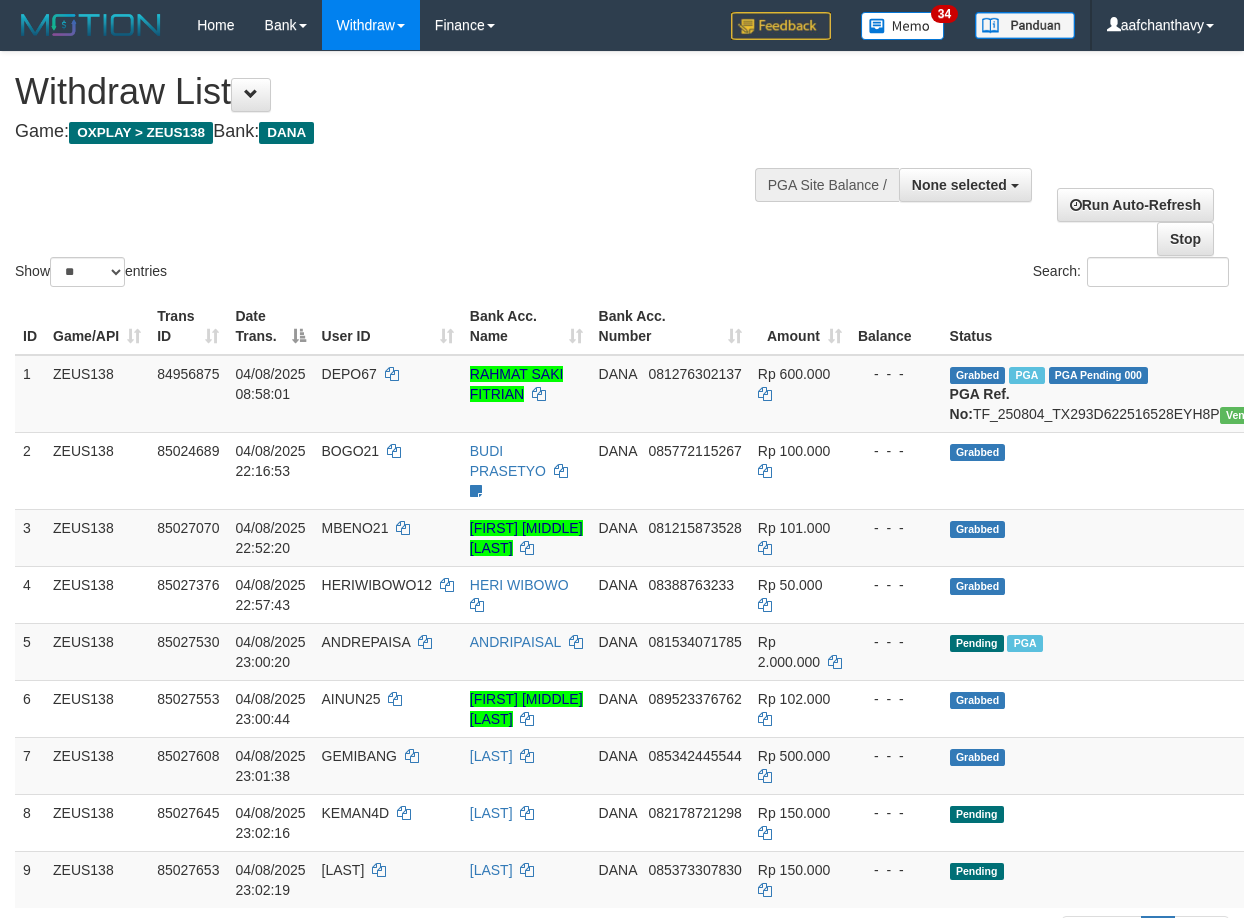 select 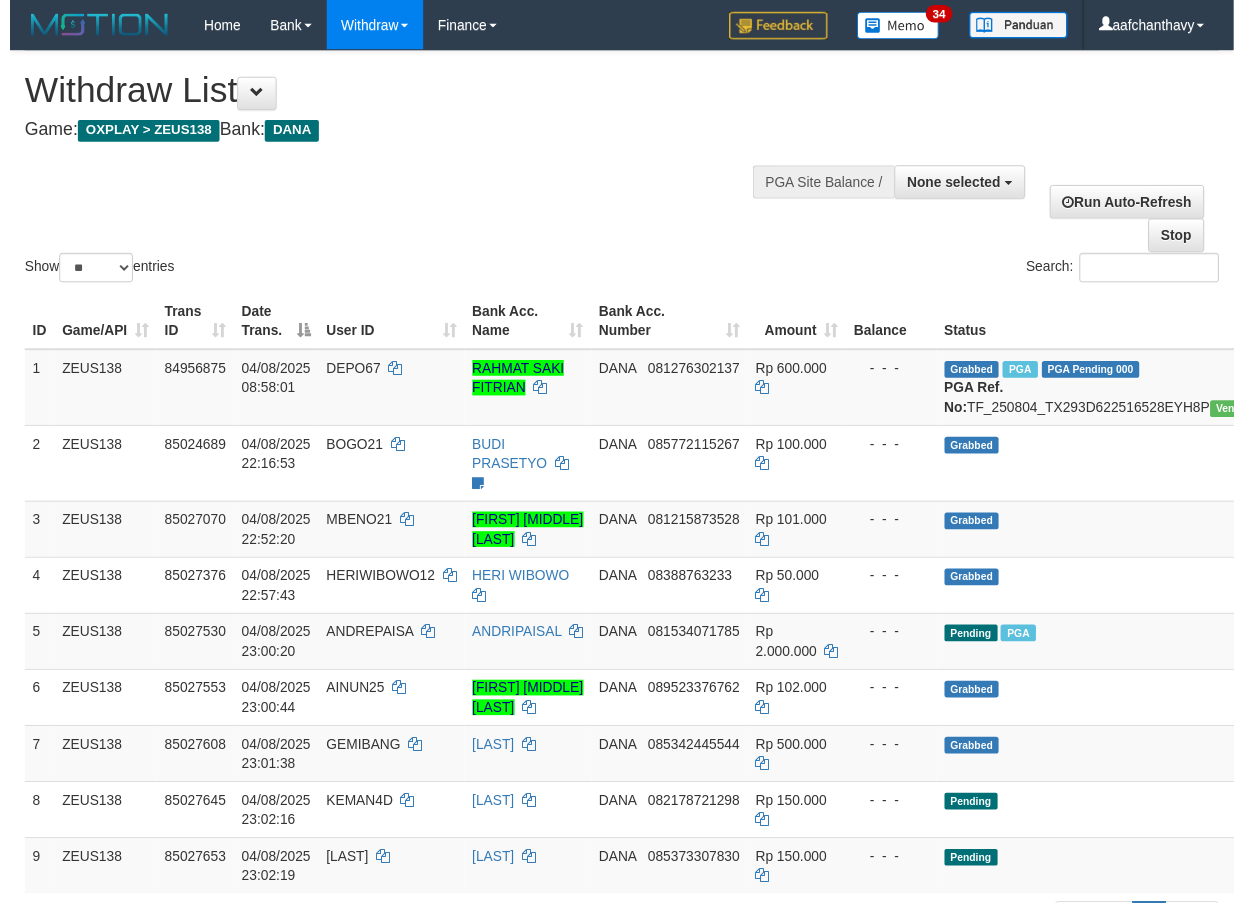 scroll, scrollTop: 1858, scrollLeft: 0, axis: vertical 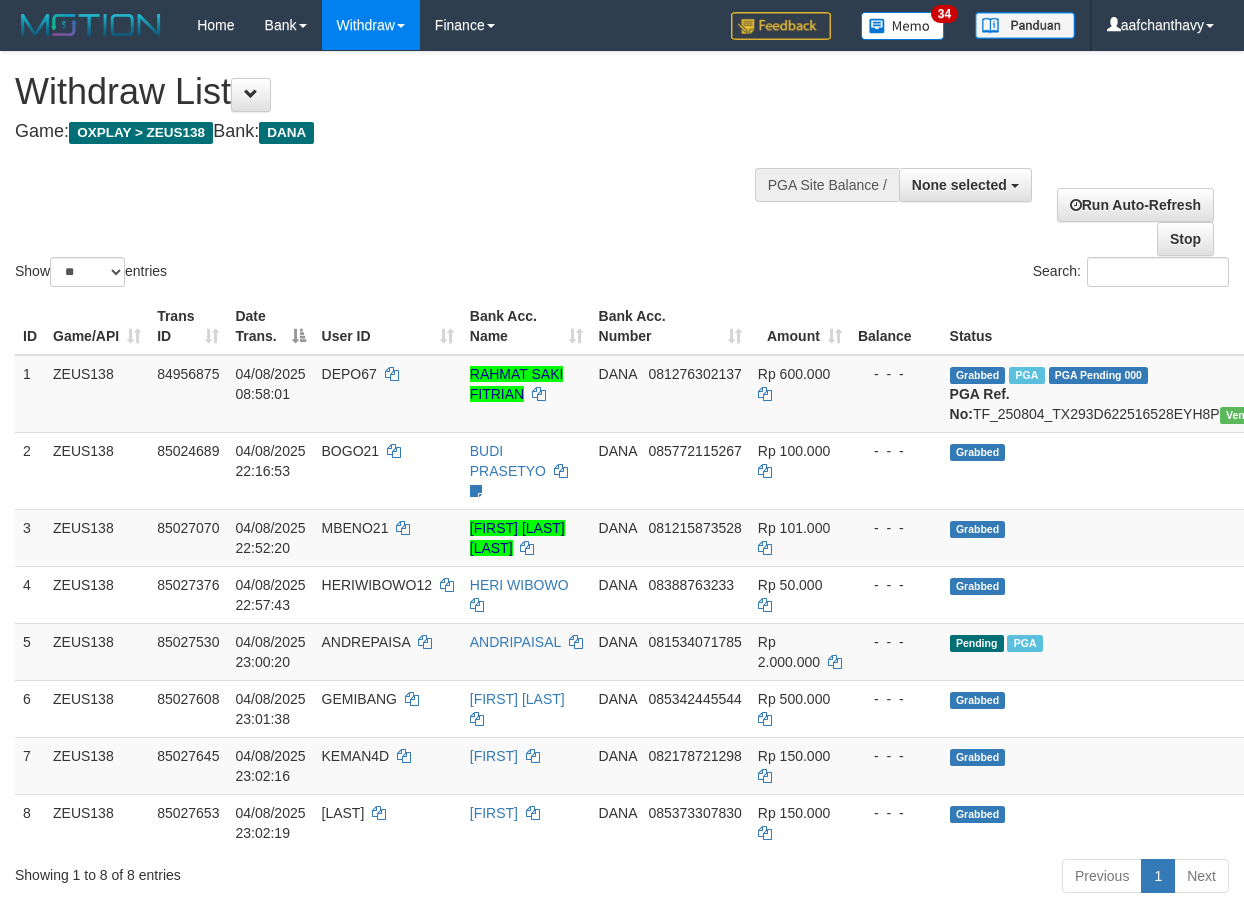 select 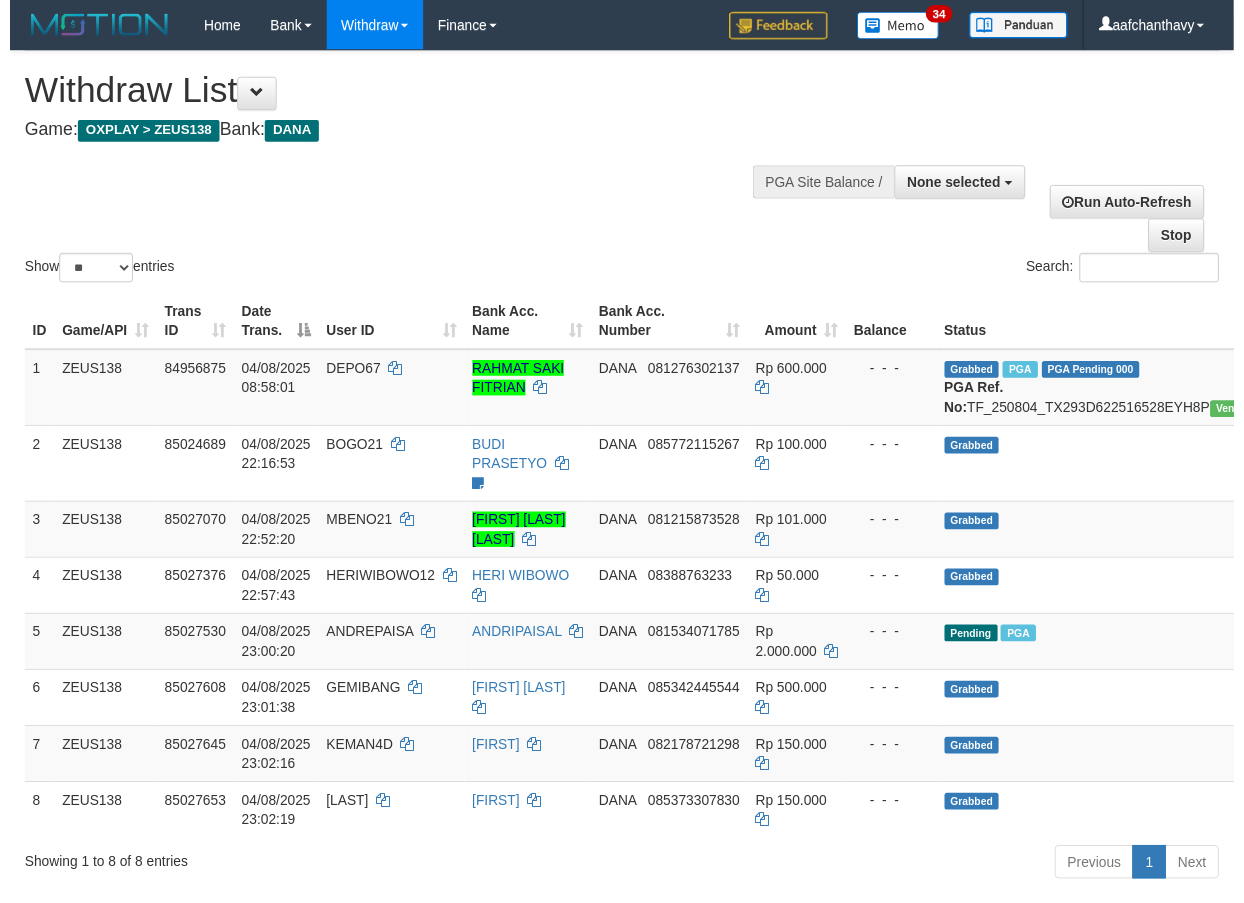 scroll, scrollTop: 1858, scrollLeft: 0, axis: vertical 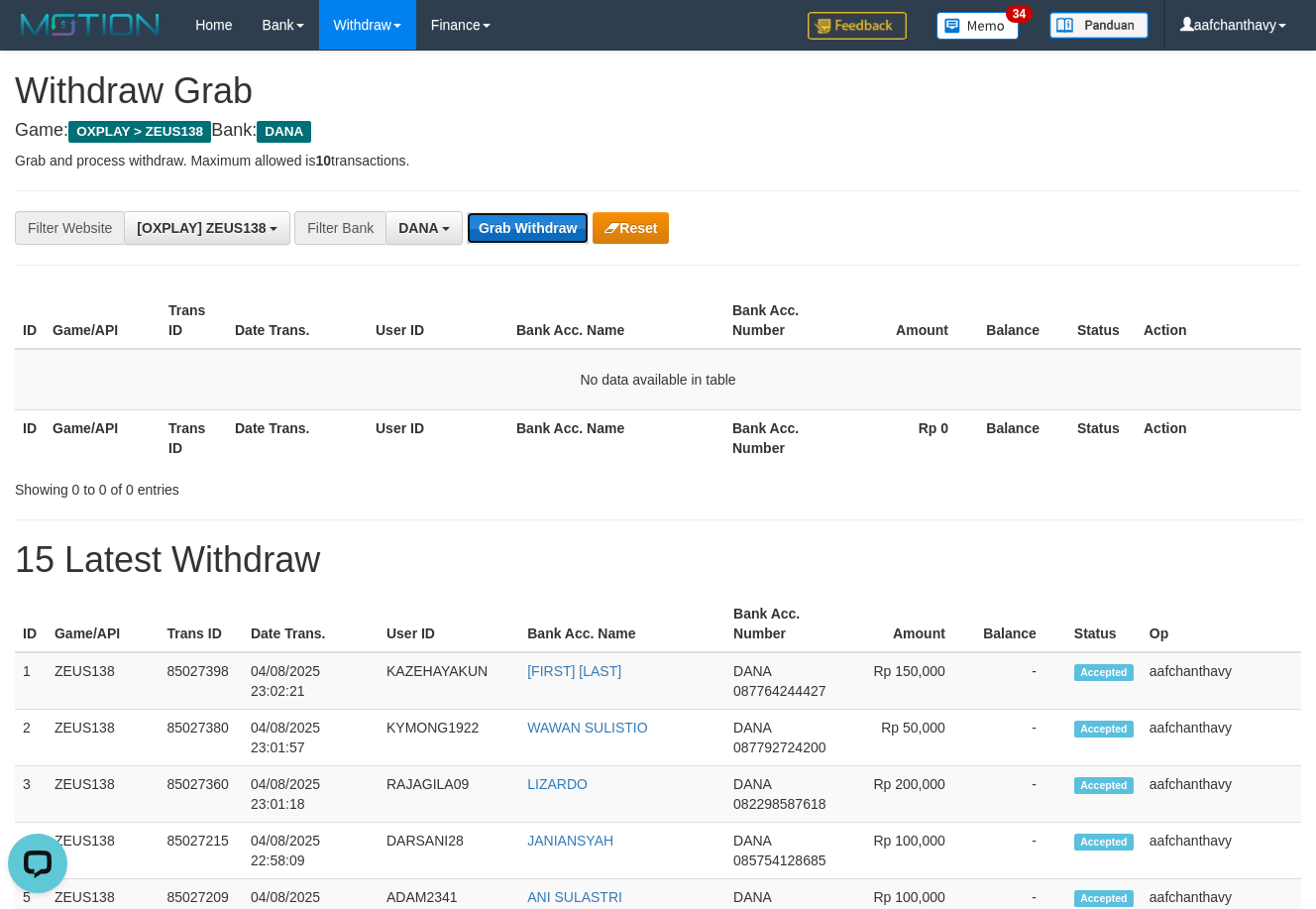 click on "Grab Withdraw" at bounding box center (527, 228) 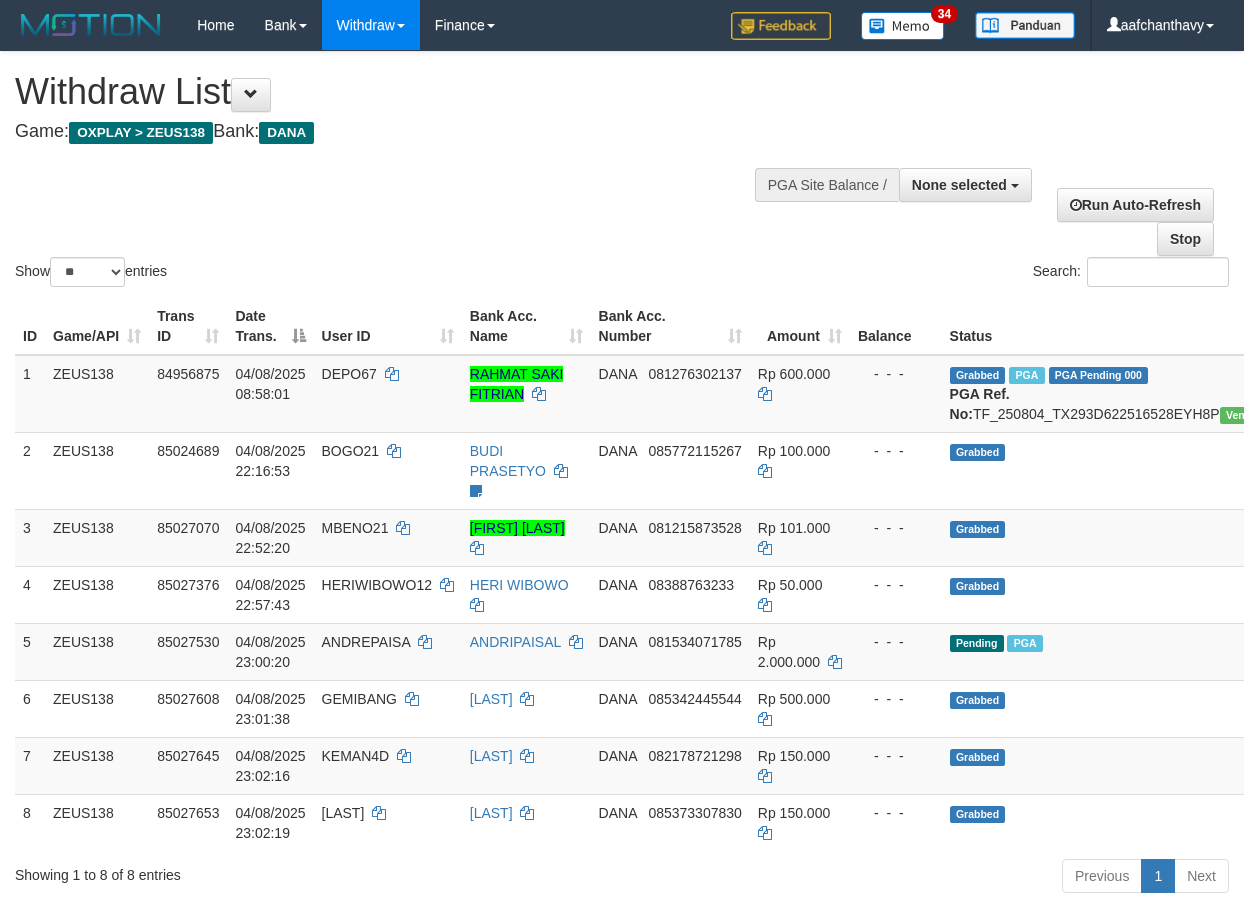 select 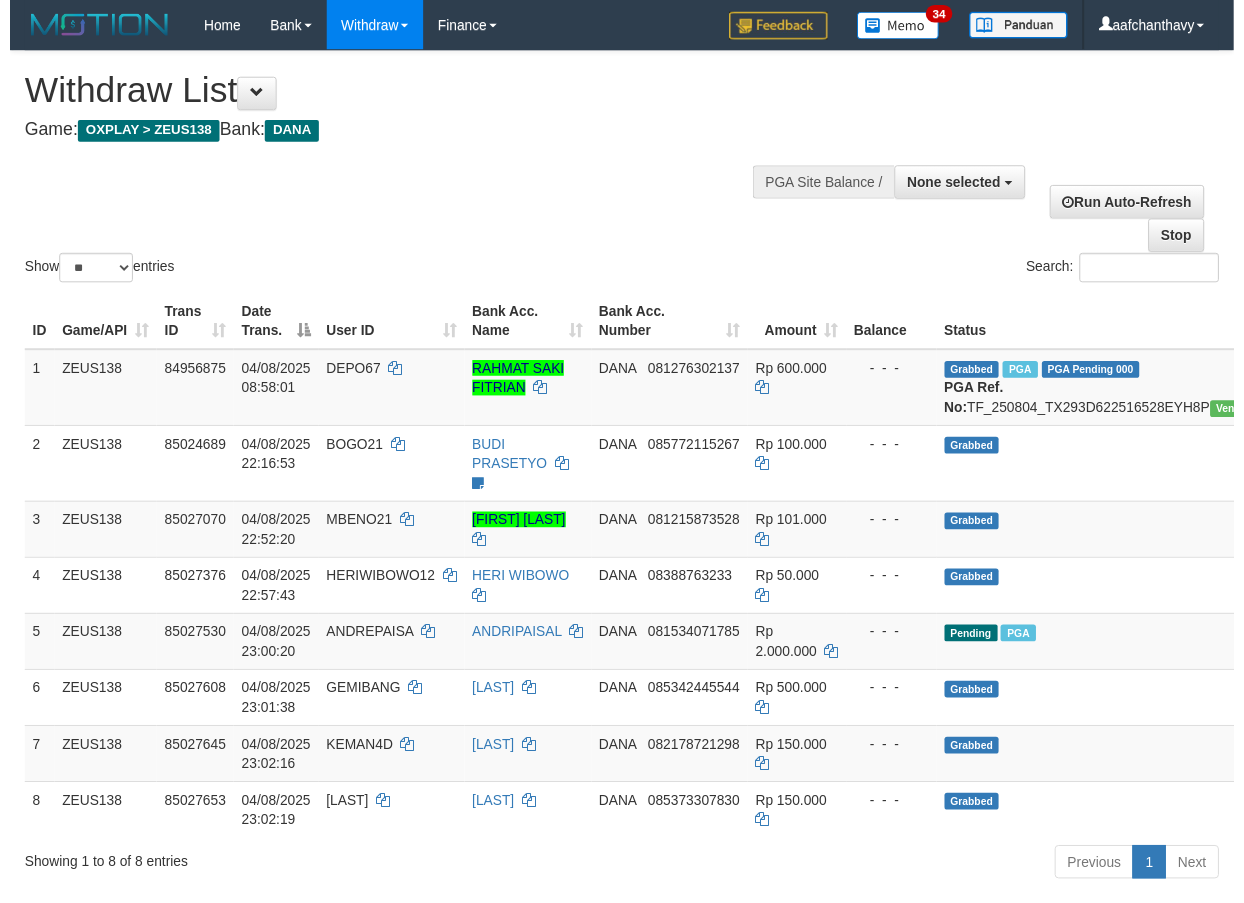 scroll, scrollTop: 95, scrollLeft: 0, axis: vertical 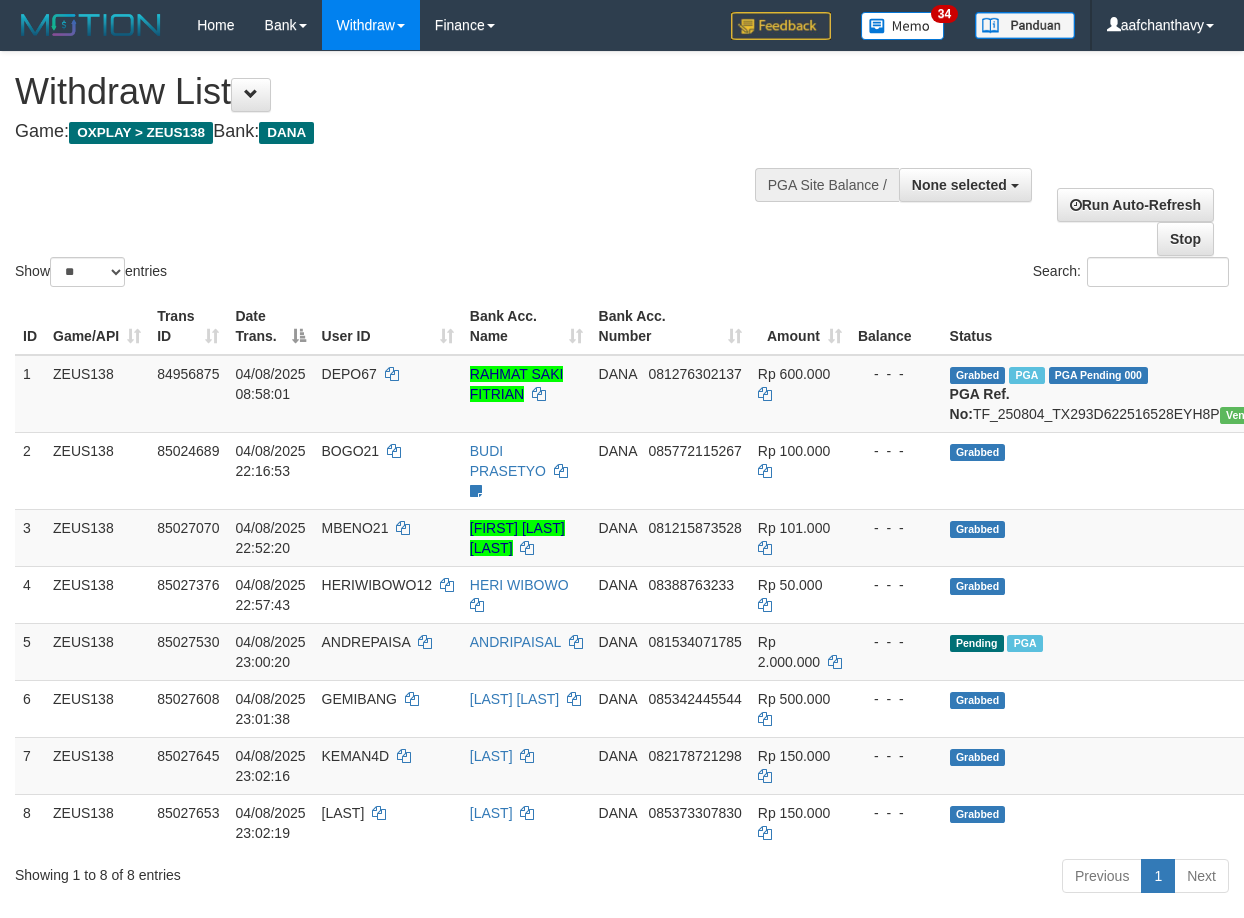 select 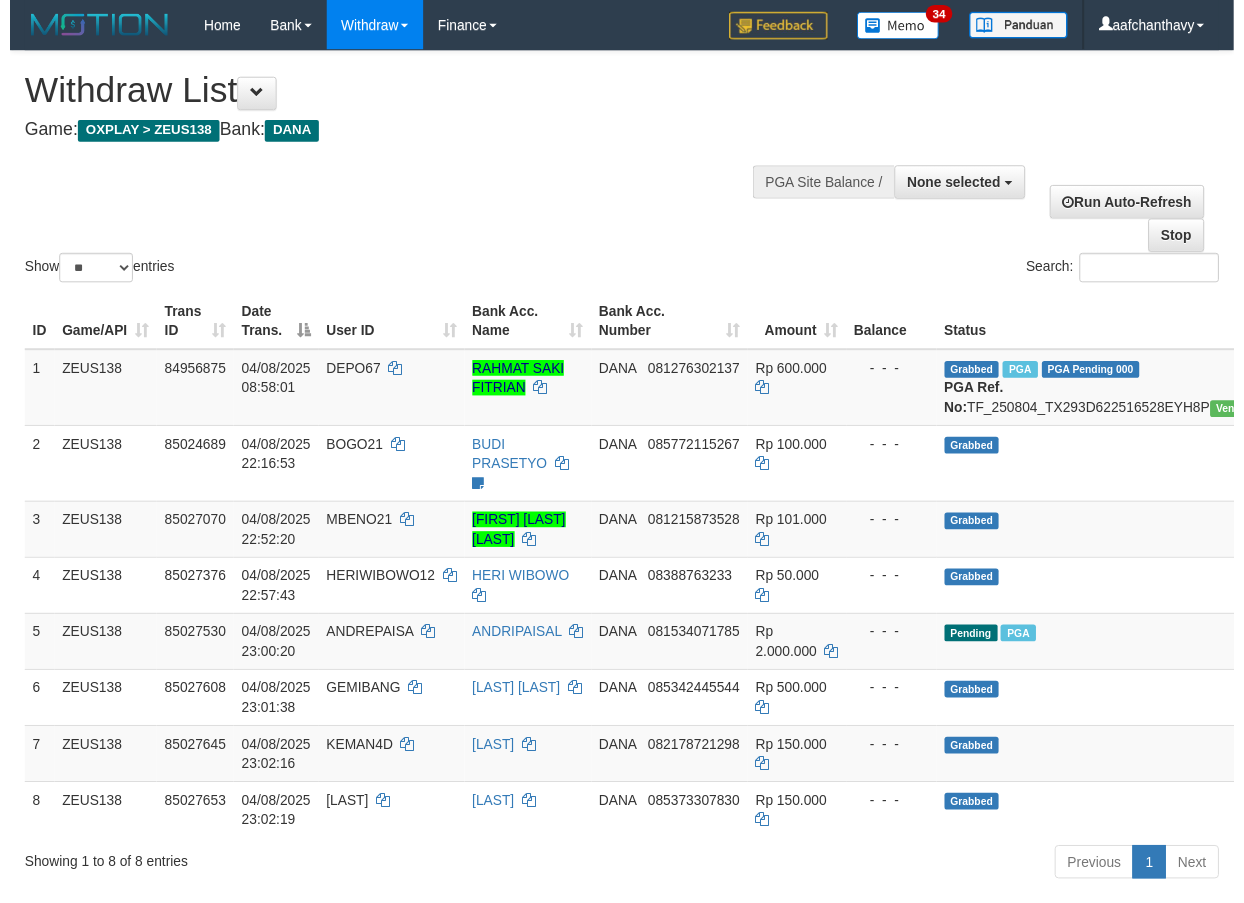 scroll, scrollTop: 96, scrollLeft: 0, axis: vertical 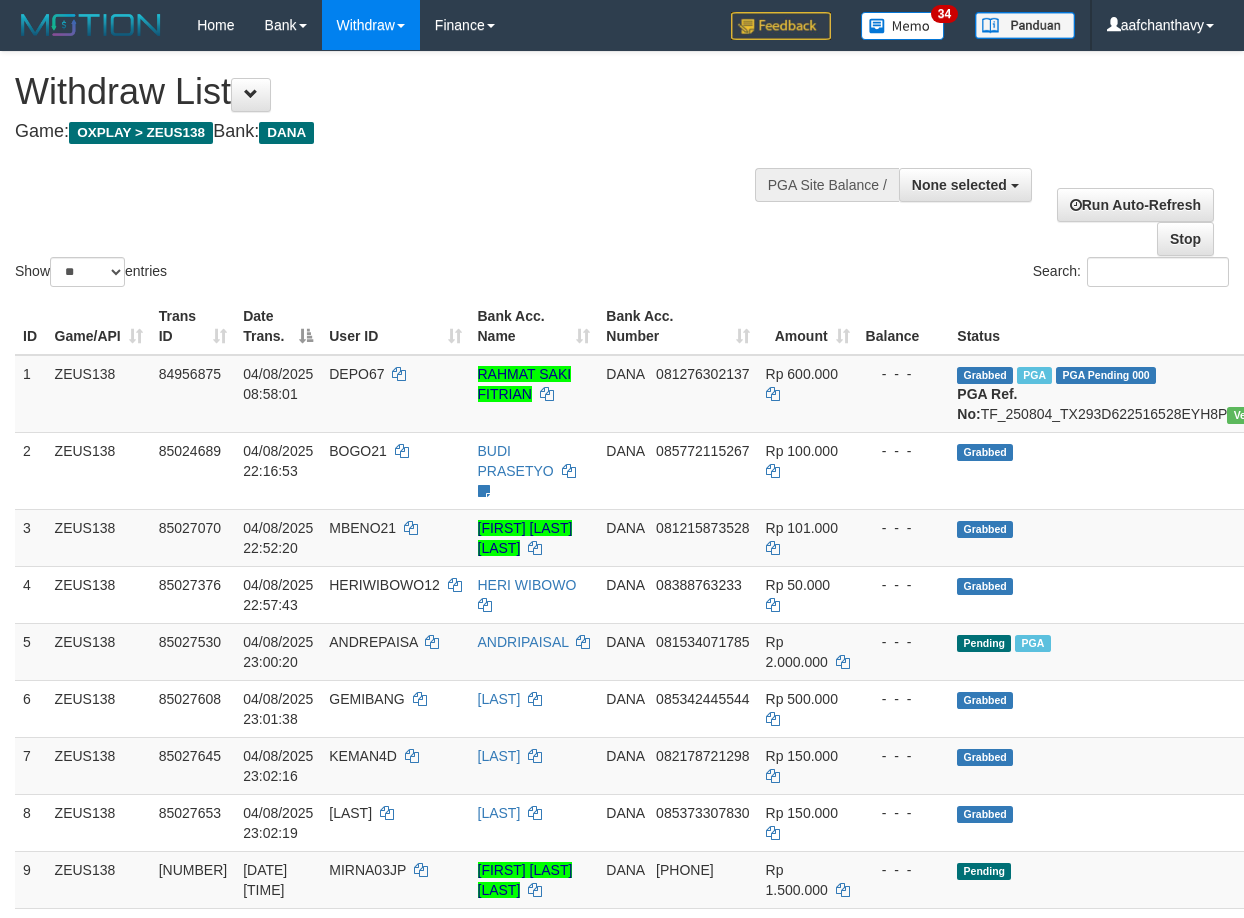 select 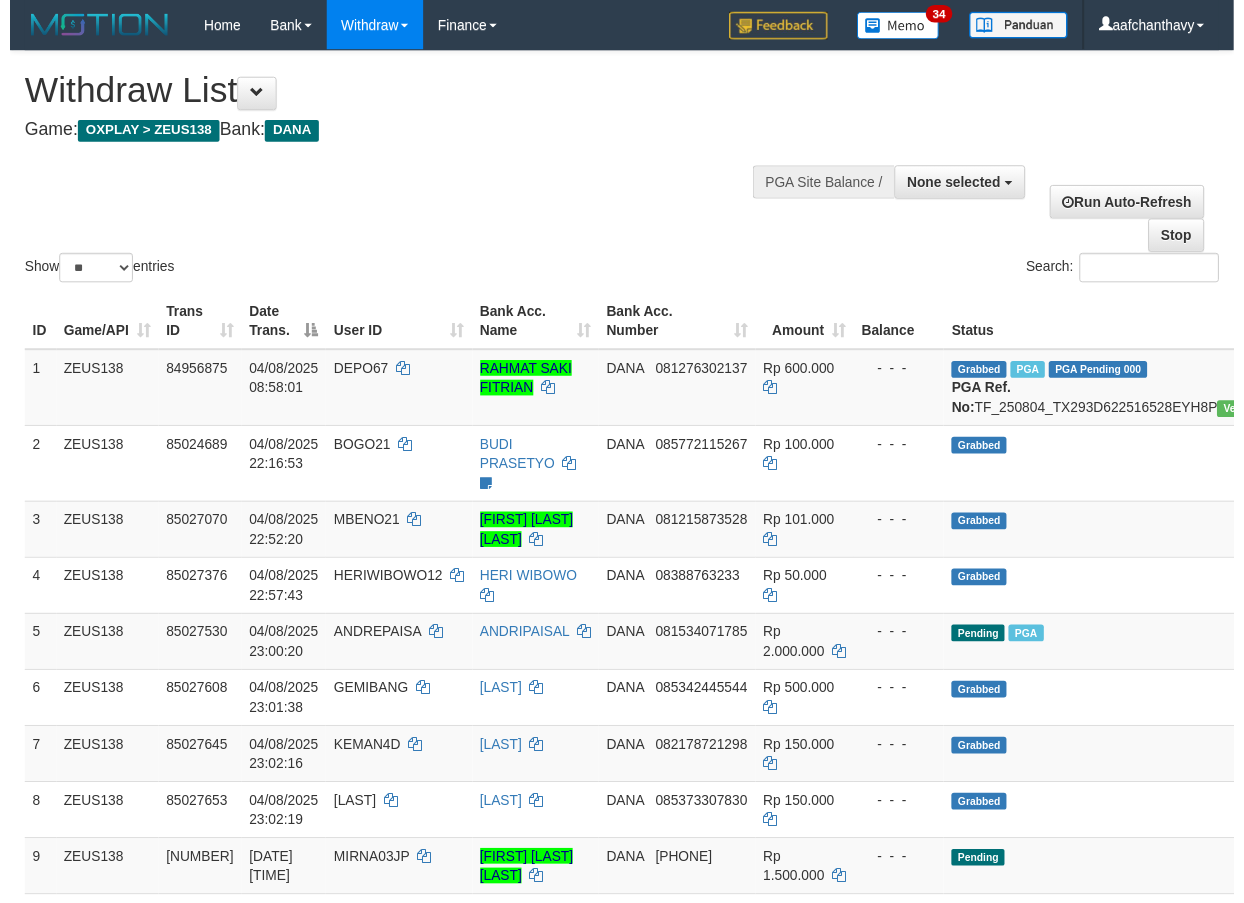scroll, scrollTop: 97, scrollLeft: 0, axis: vertical 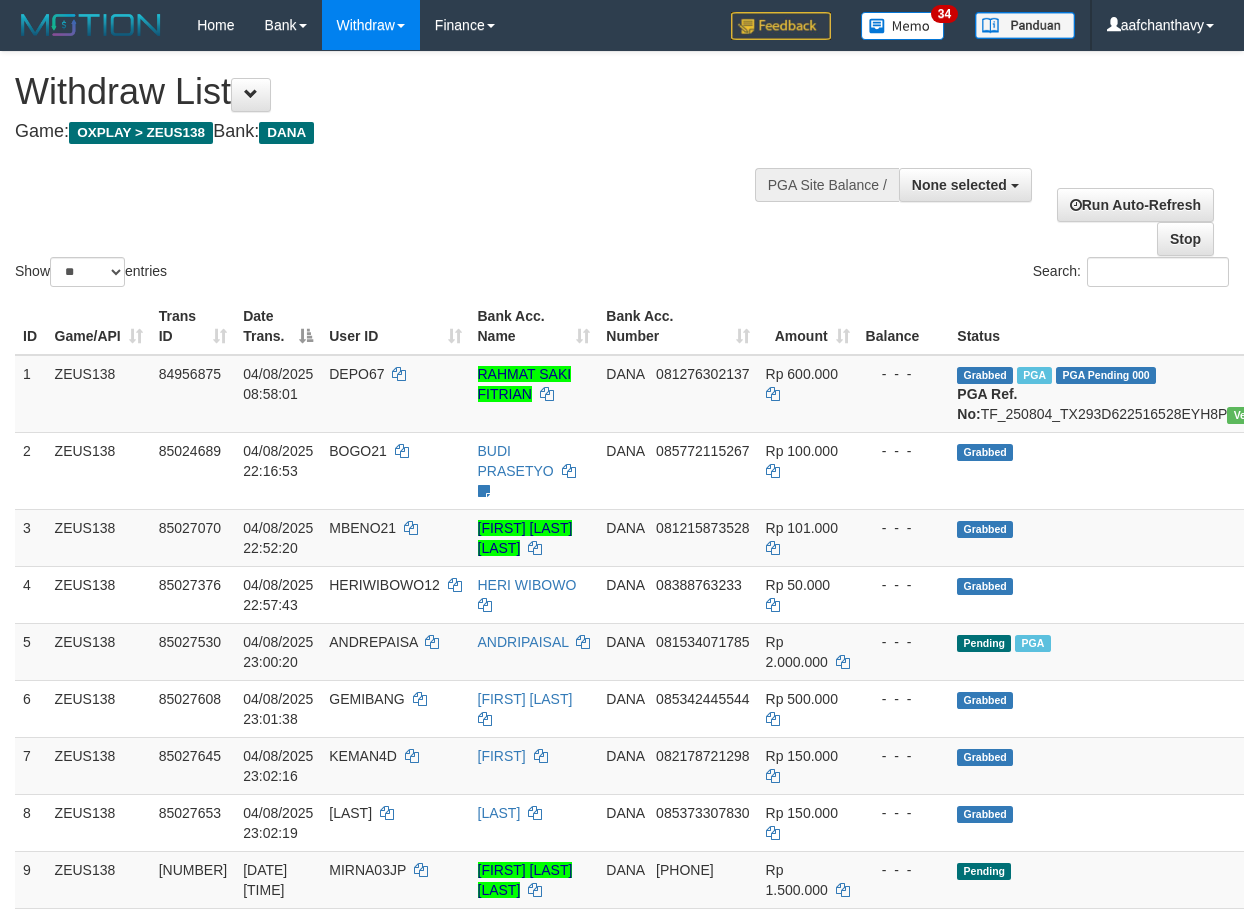 select 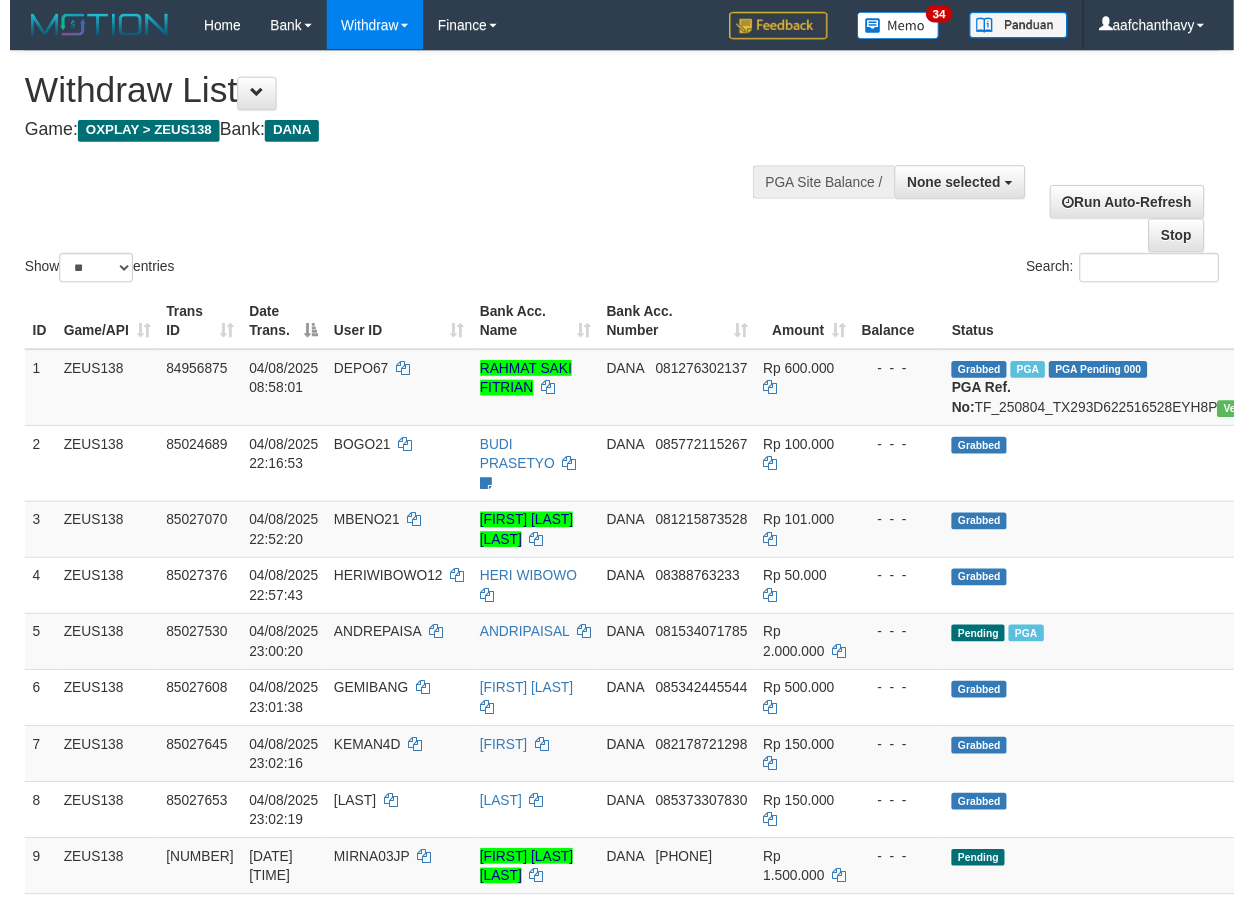 scroll, scrollTop: 98, scrollLeft: 0, axis: vertical 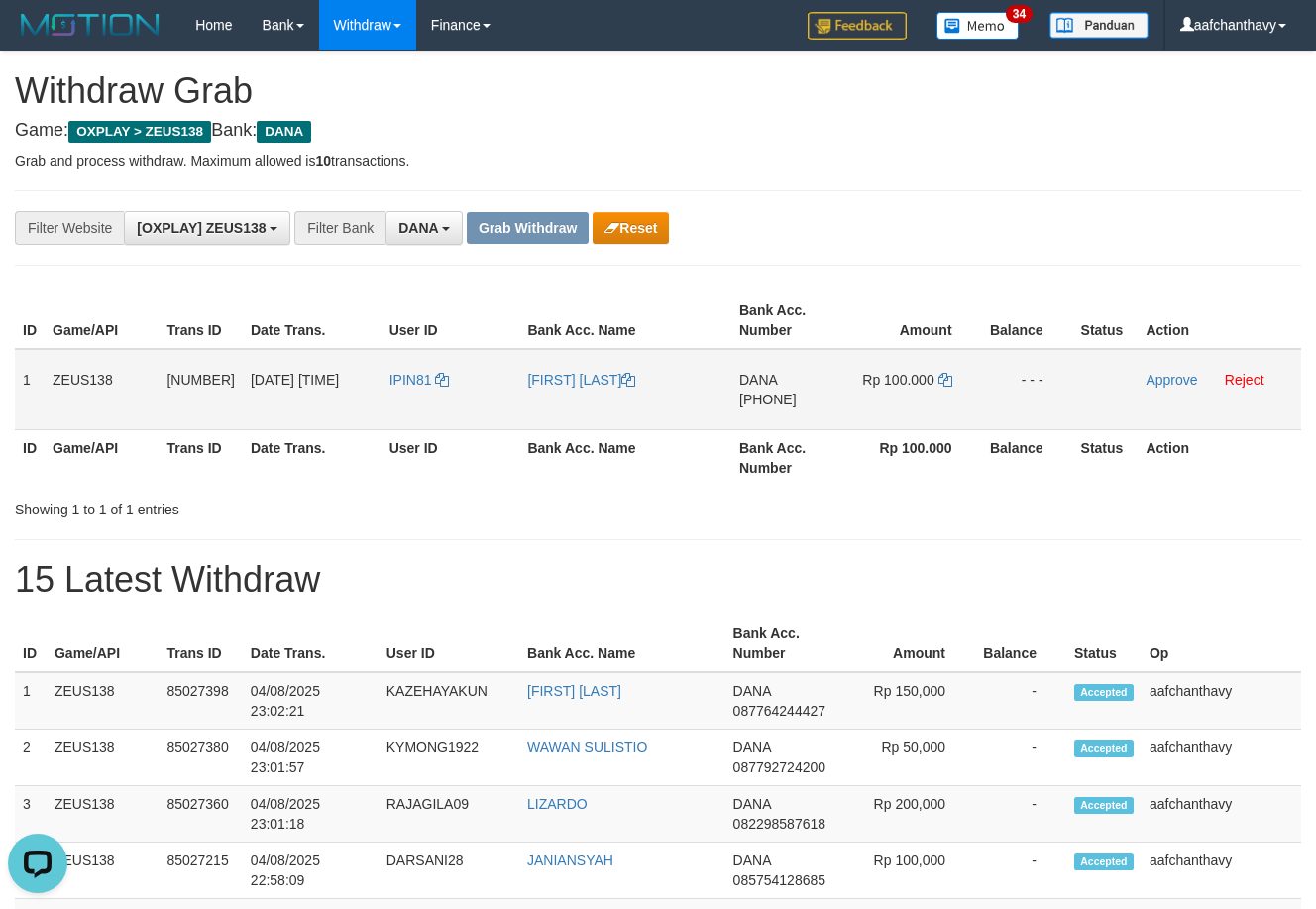 click on "IPIN81" at bounding box center (451, 390) 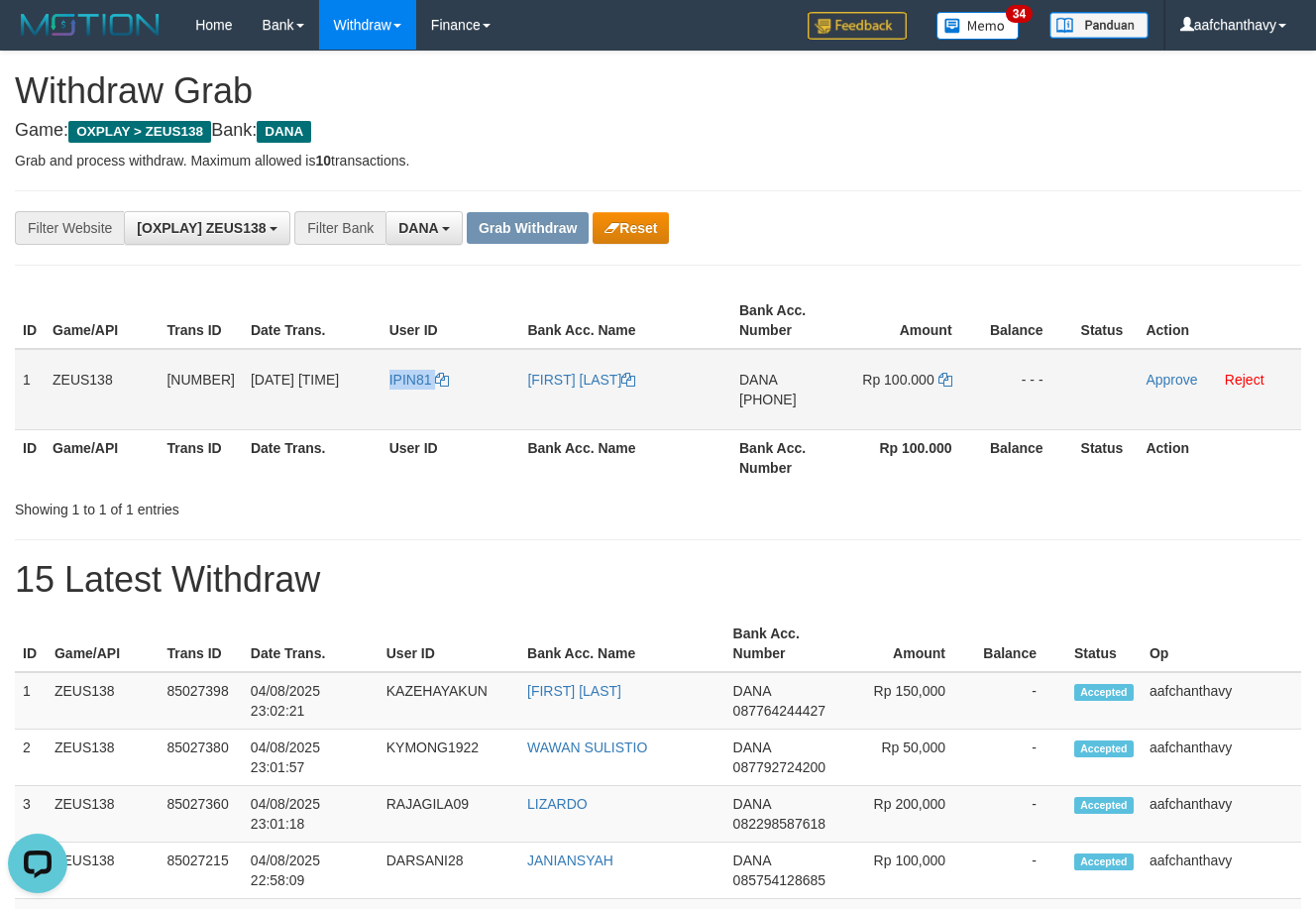 click on "IPIN81" at bounding box center (451, 390) 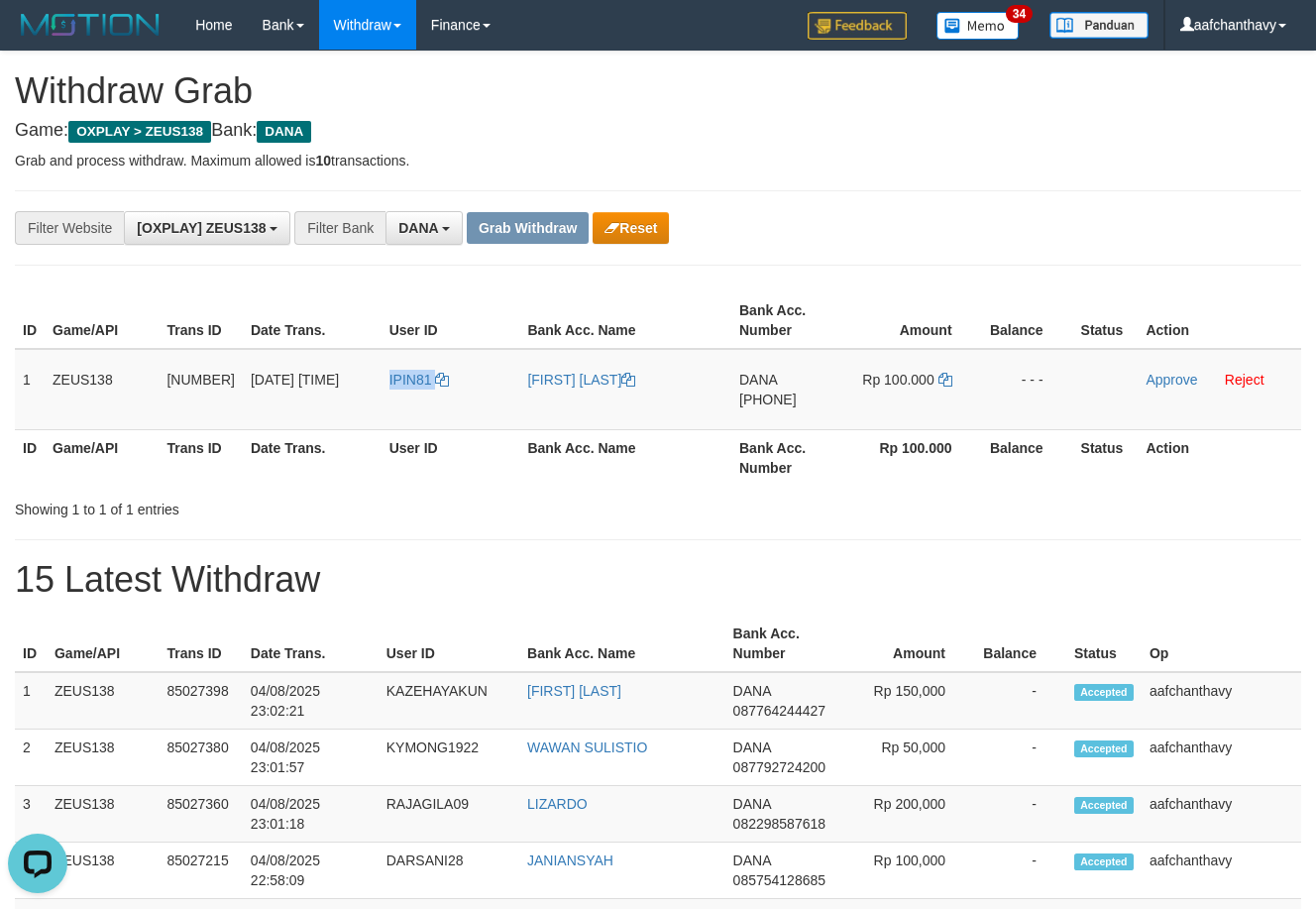 copy on "IPIN81" 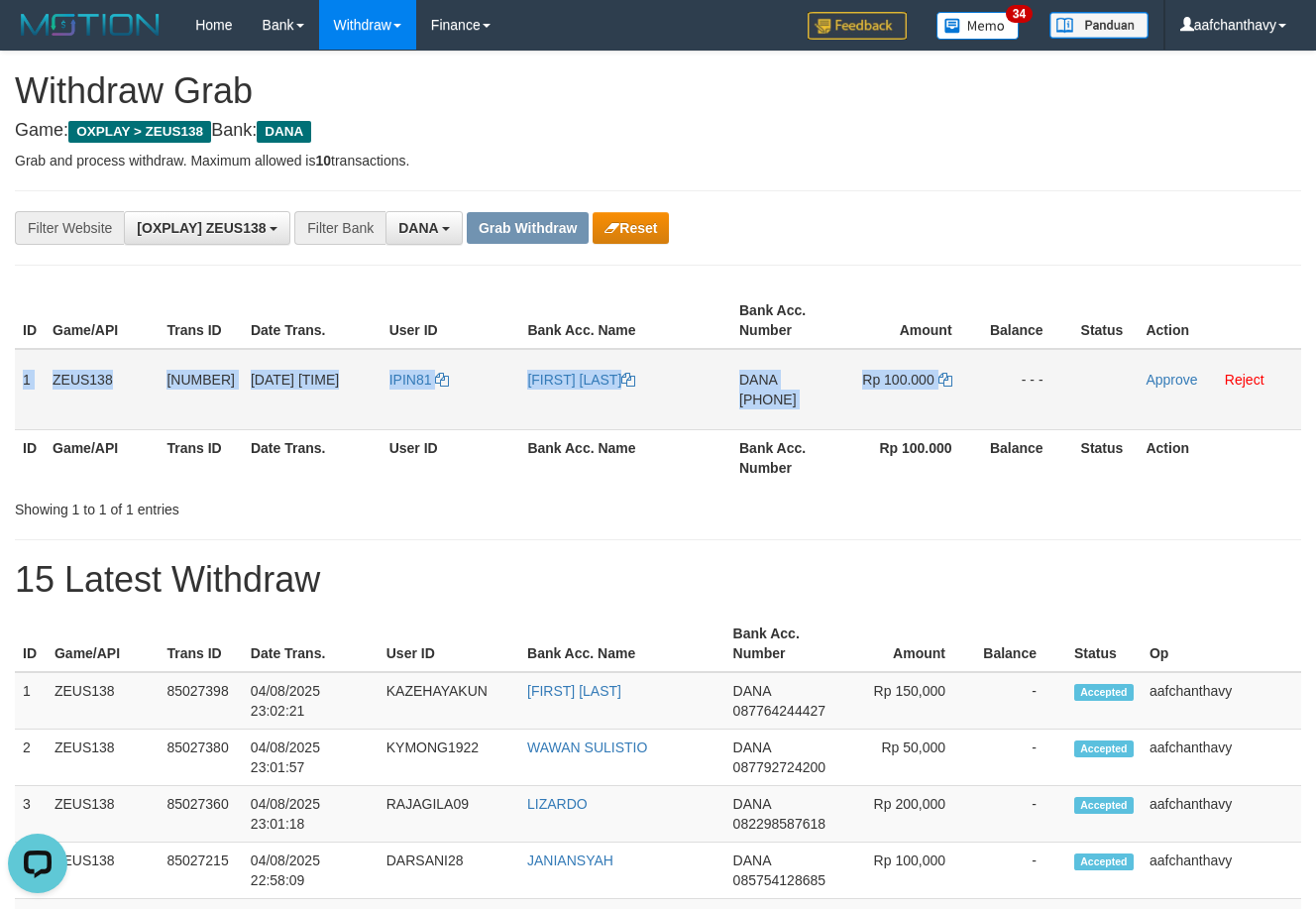 drag, startPoint x: 19, startPoint y: 366, endPoint x: 1008, endPoint y: 376, distance: 989.0506 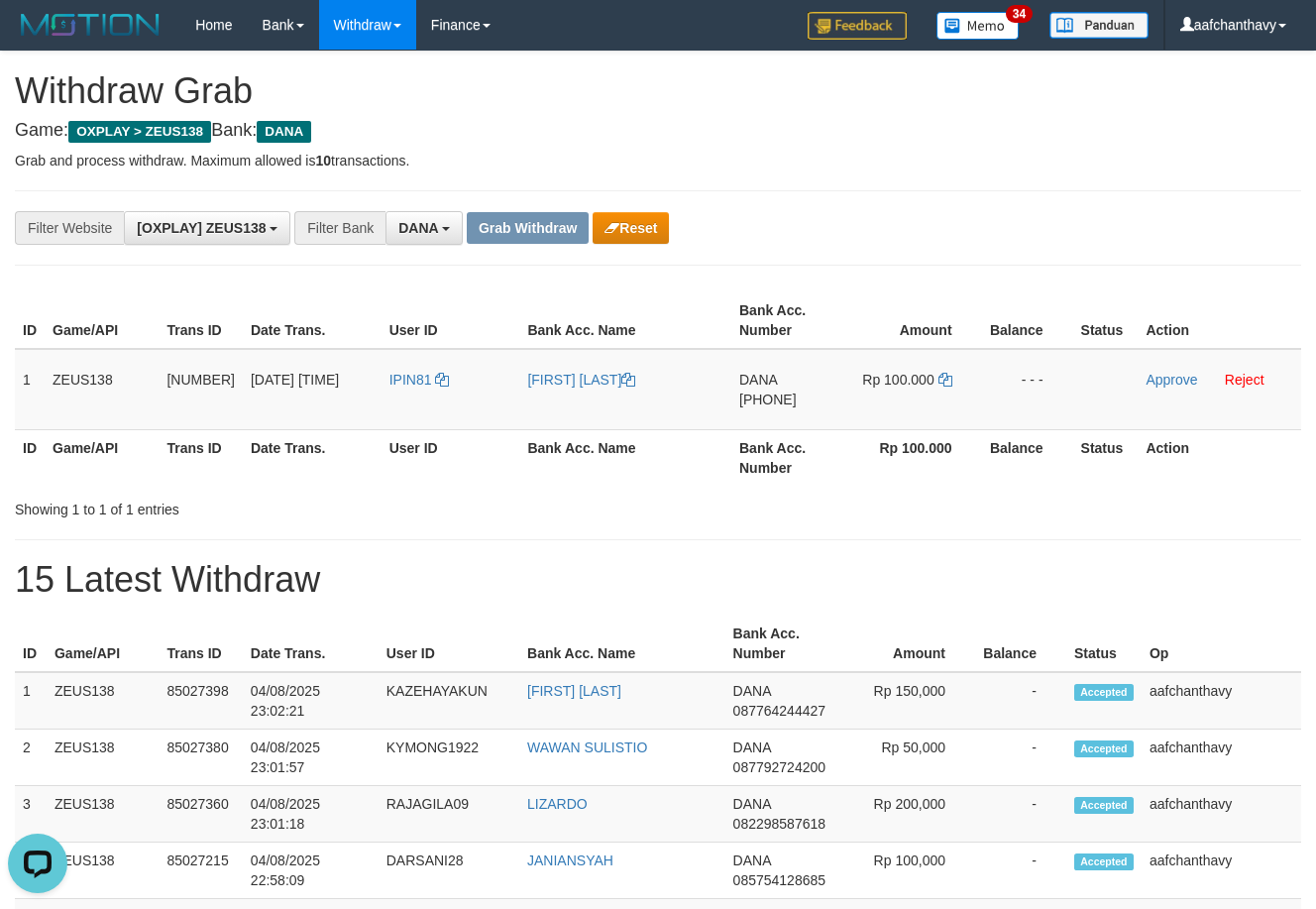 drag, startPoint x: 940, startPoint y: 157, endPoint x: 1329, endPoint y: 189, distance: 390.31398 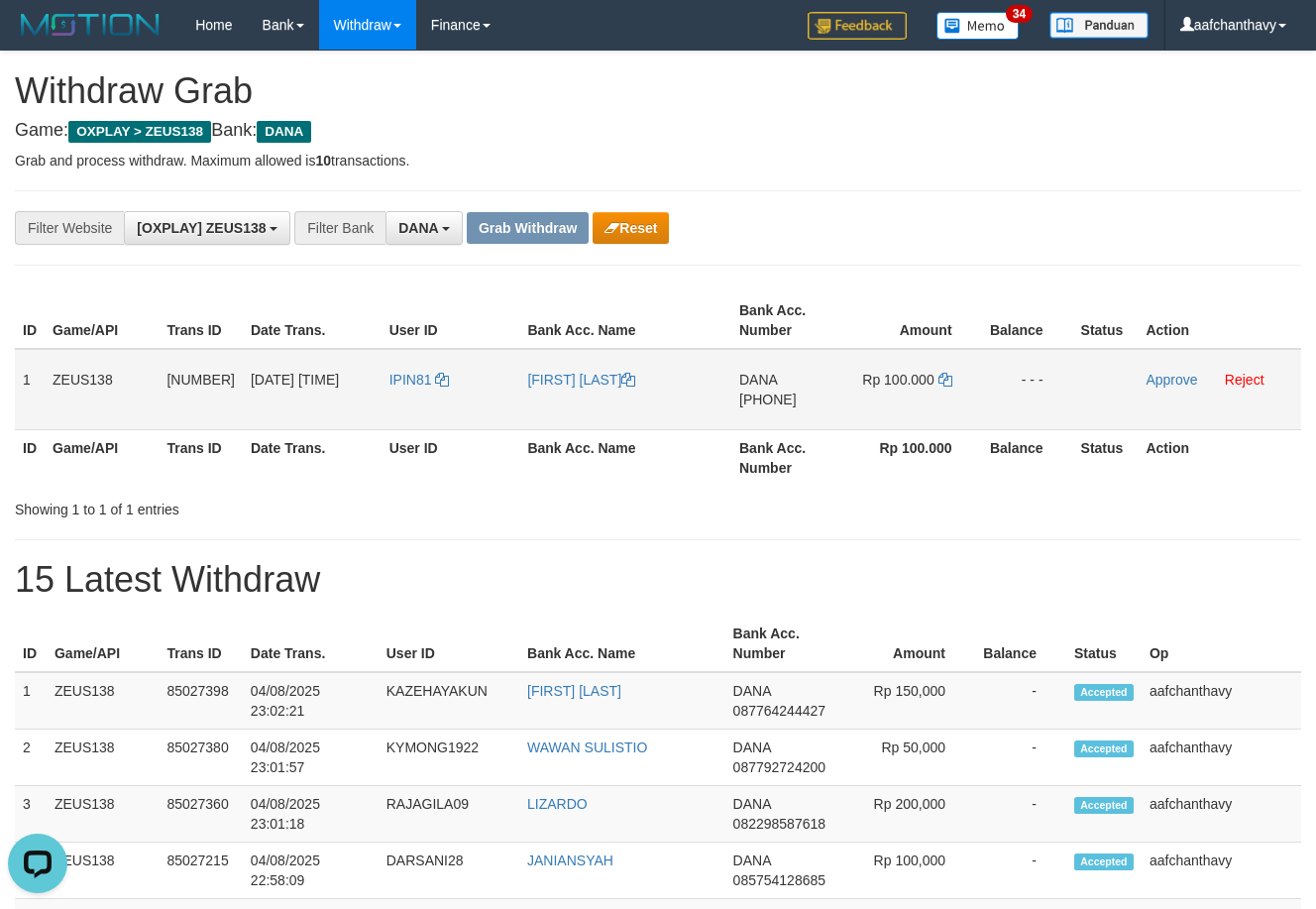 click on "[PHONE]" at bounding box center [768, 399] 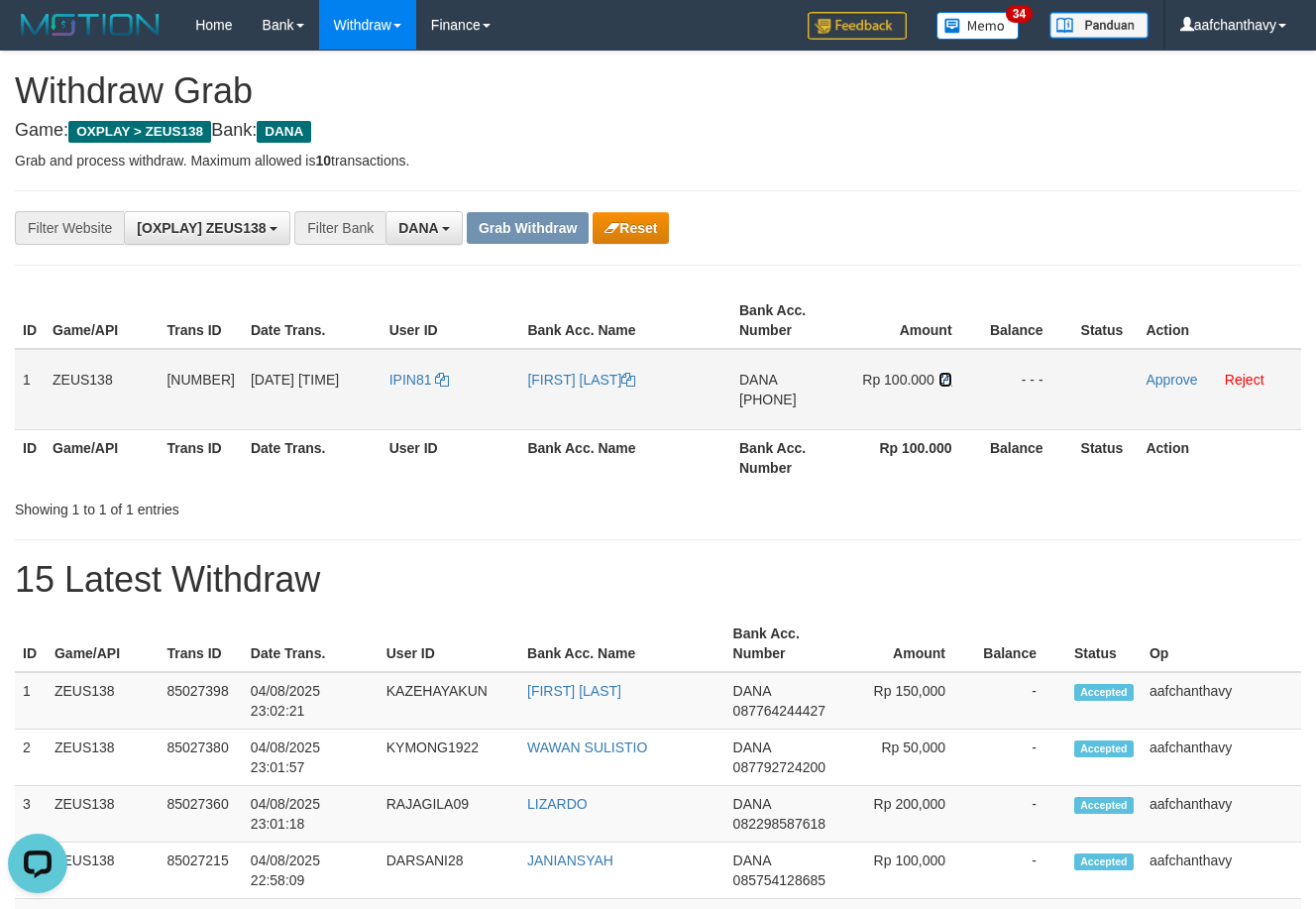 click at bounding box center [945, 380] 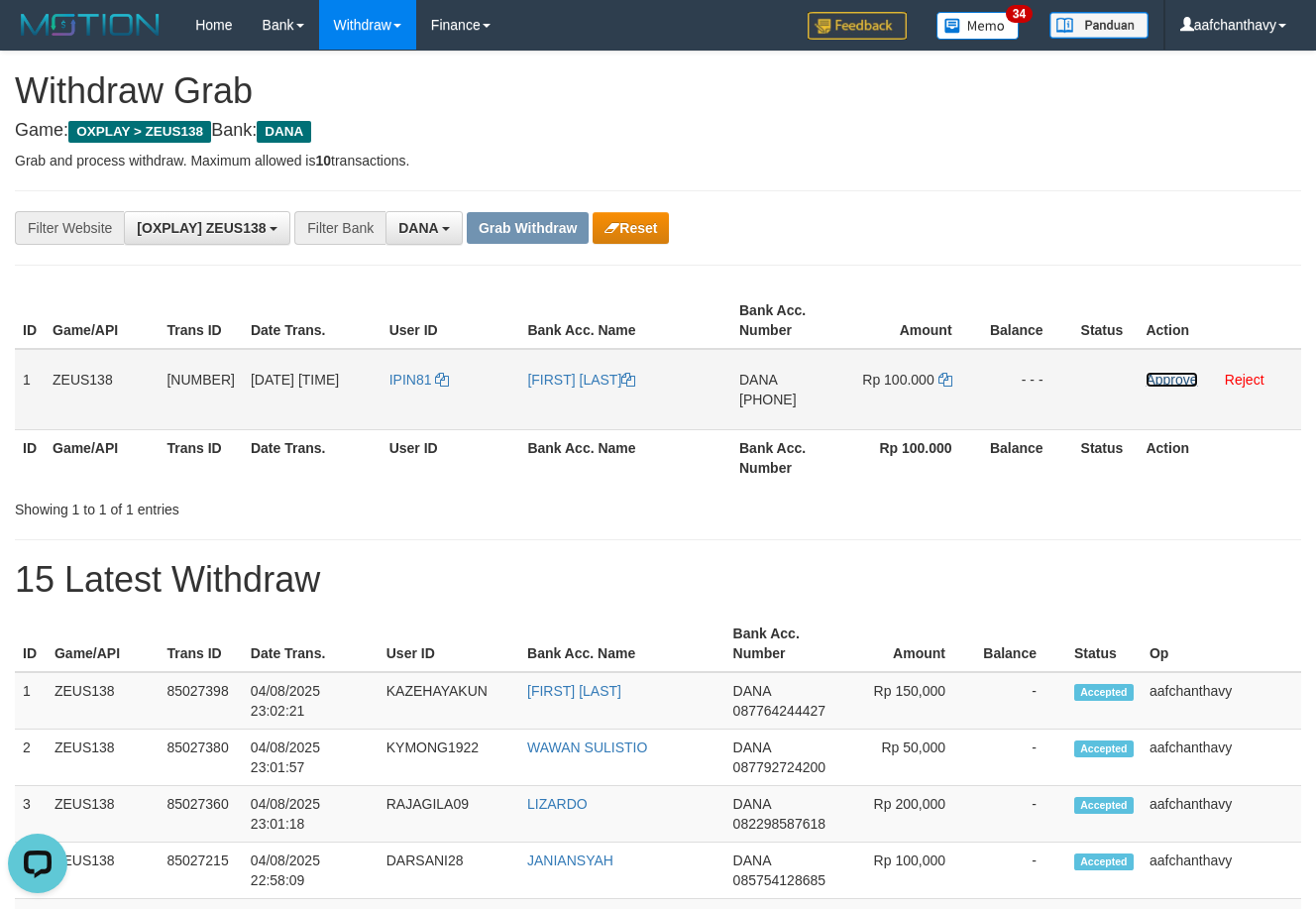 click on "Approve" at bounding box center (1171, 380) 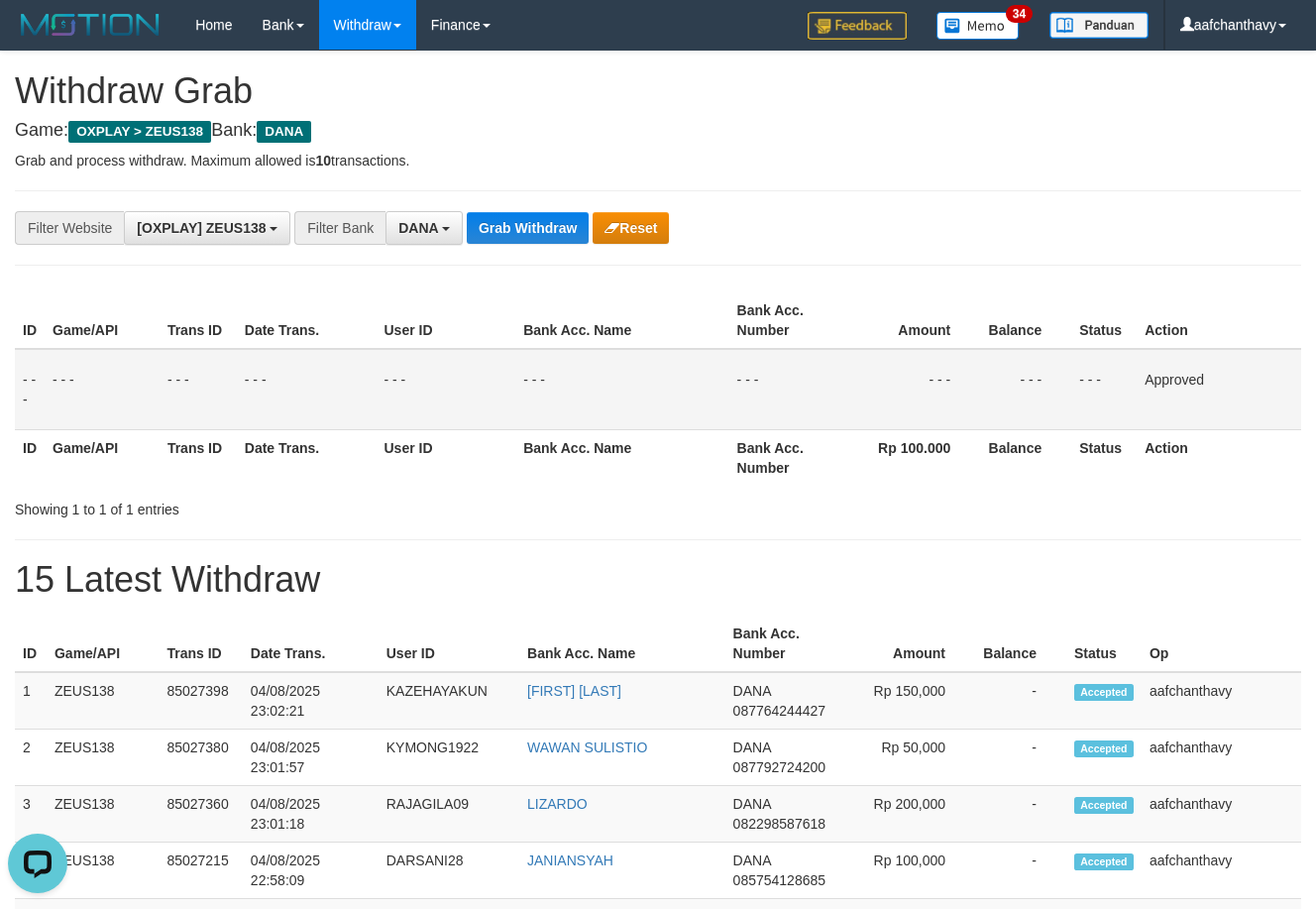 click on "- - -" at bounding box center (30, 390) 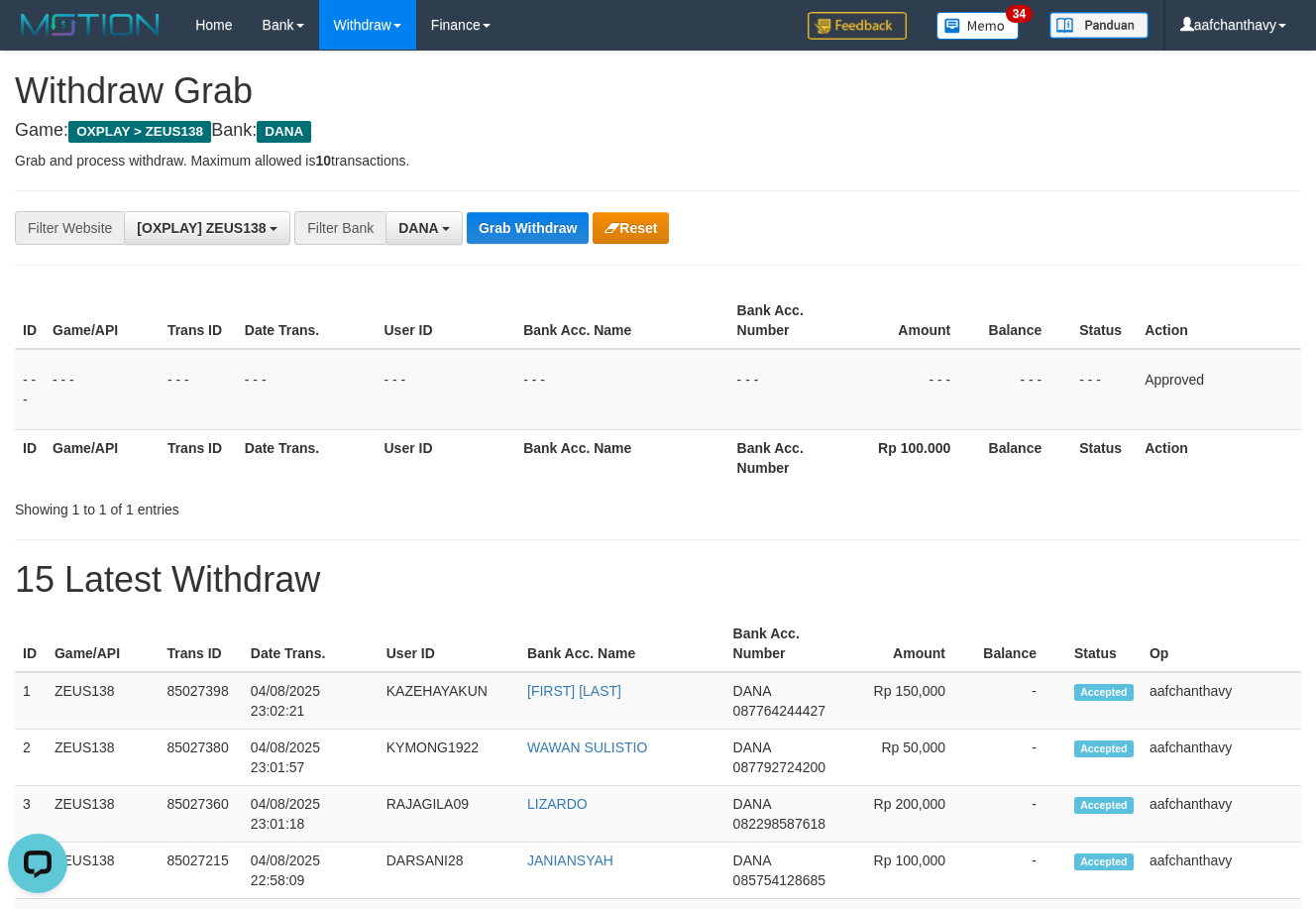 click on "**********" at bounding box center [658, 228] 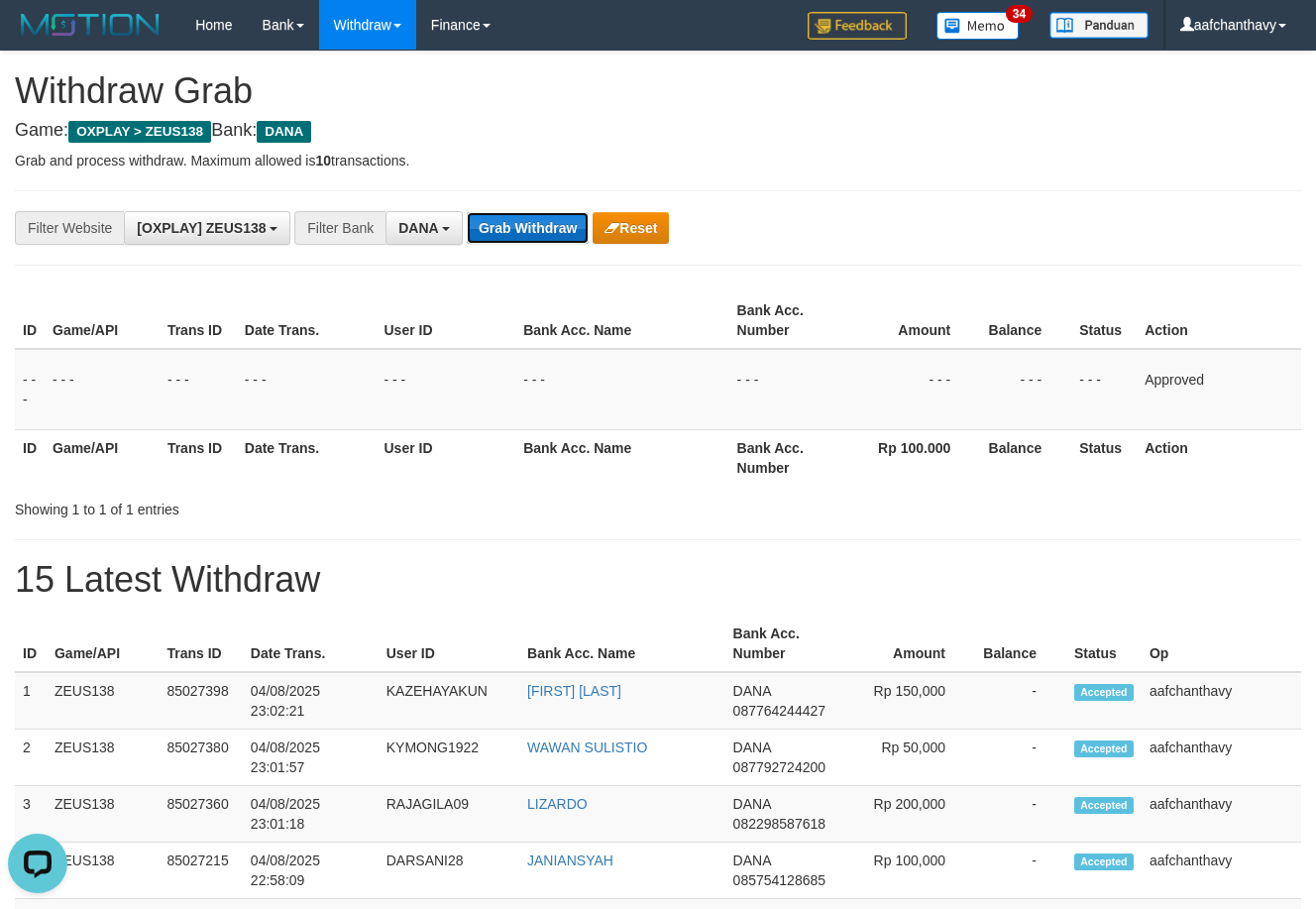 click on "Grab Withdraw" at bounding box center [527, 228] 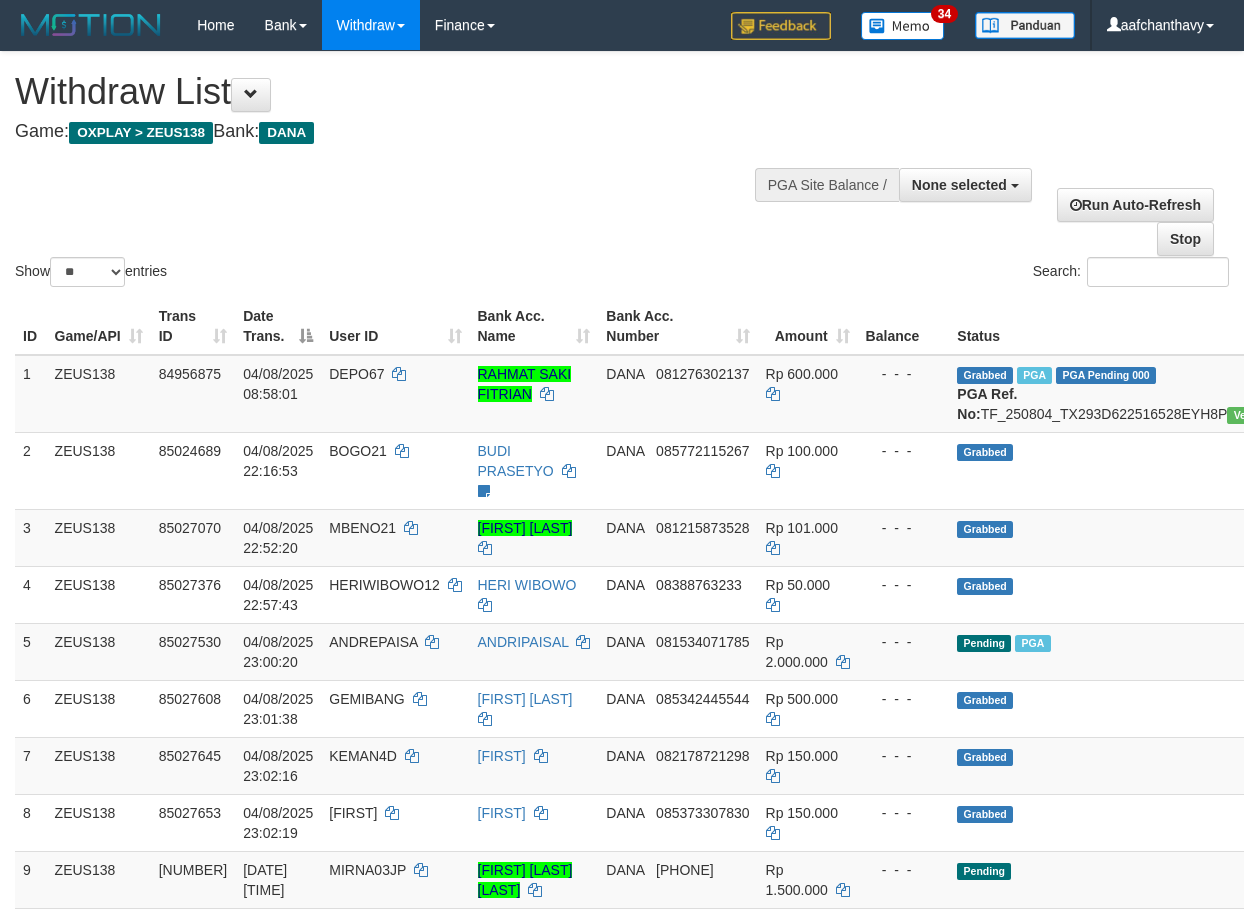 select 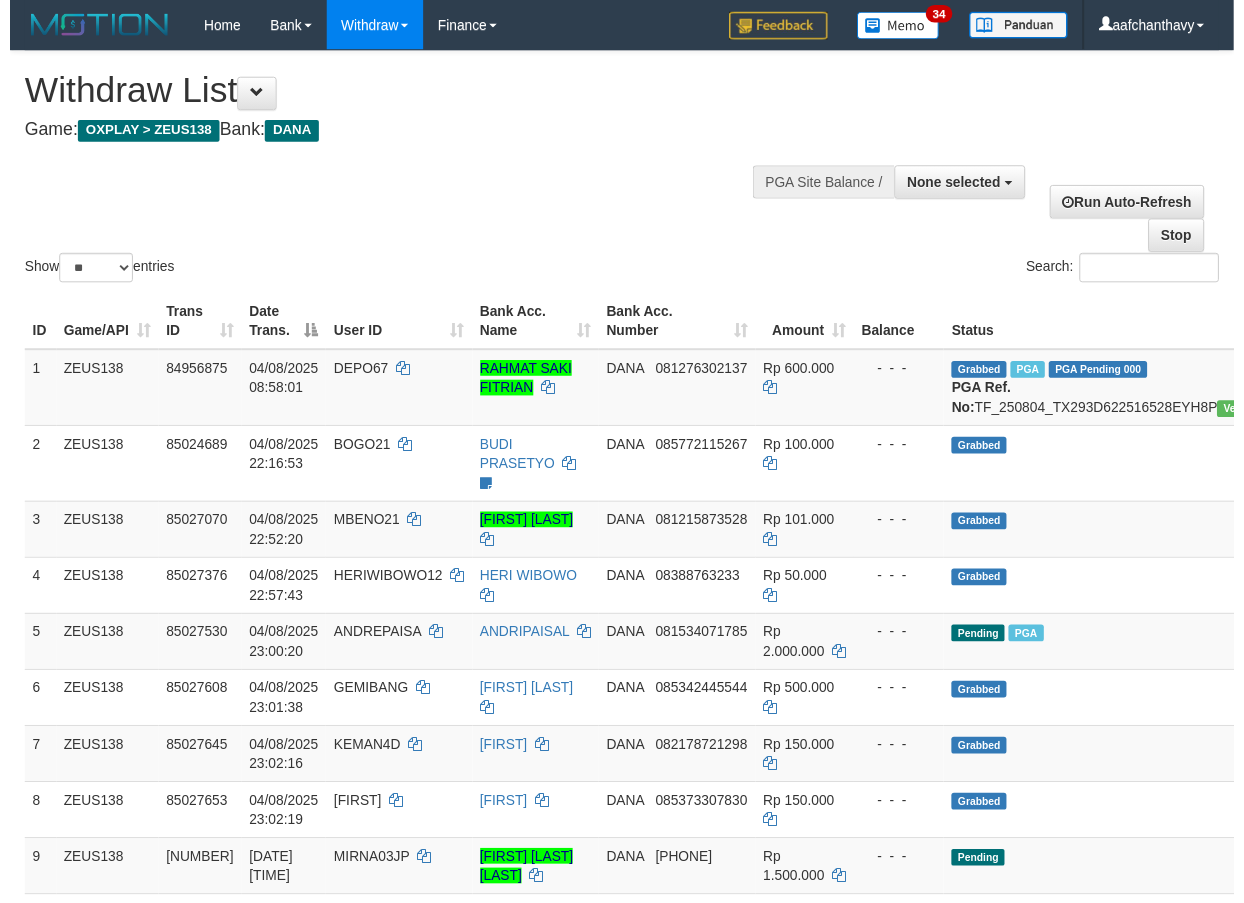 scroll, scrollTop: 100, scrollLeft: 0, axis: vertical 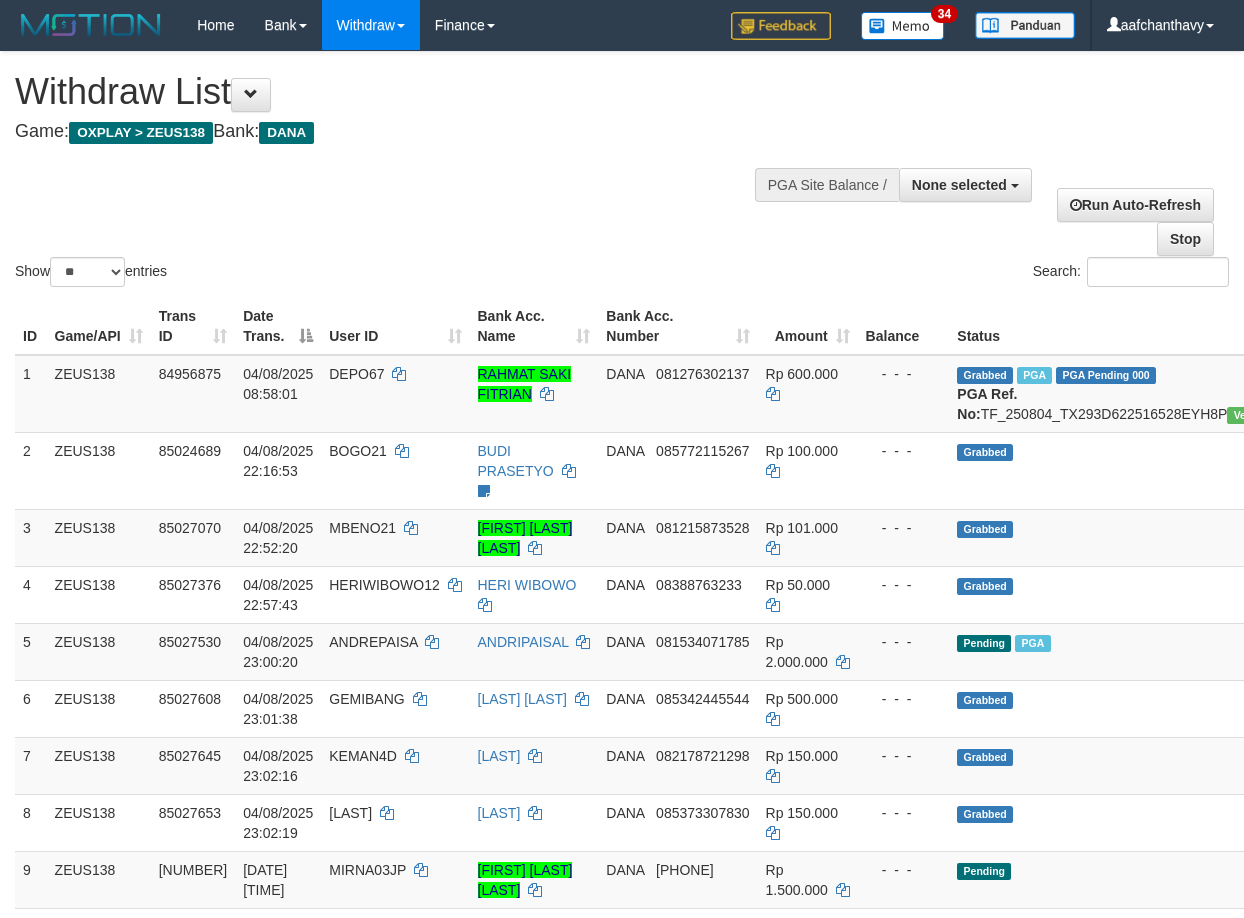 select 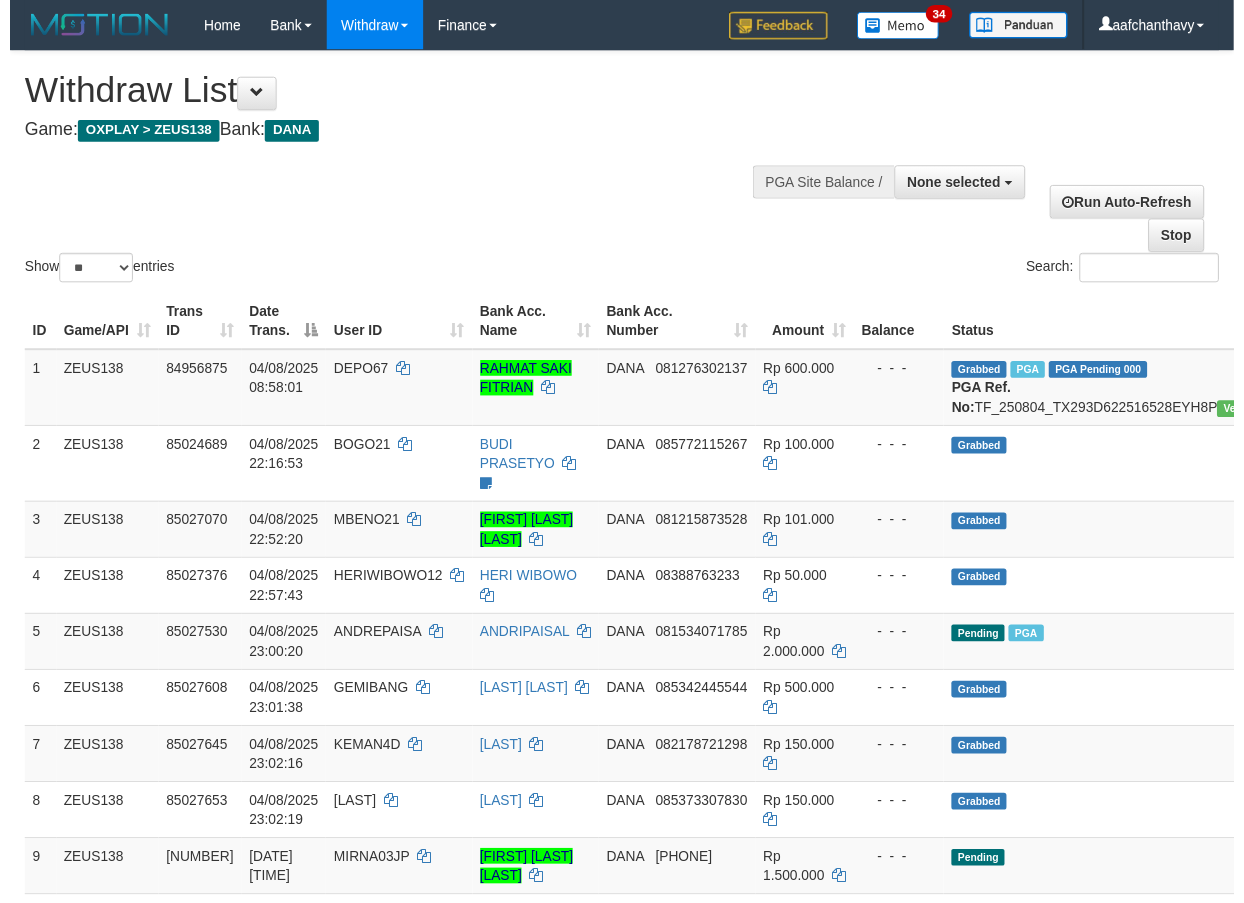 scroll, scrollTop: 101, scrollLeft: 0, axis: vertical 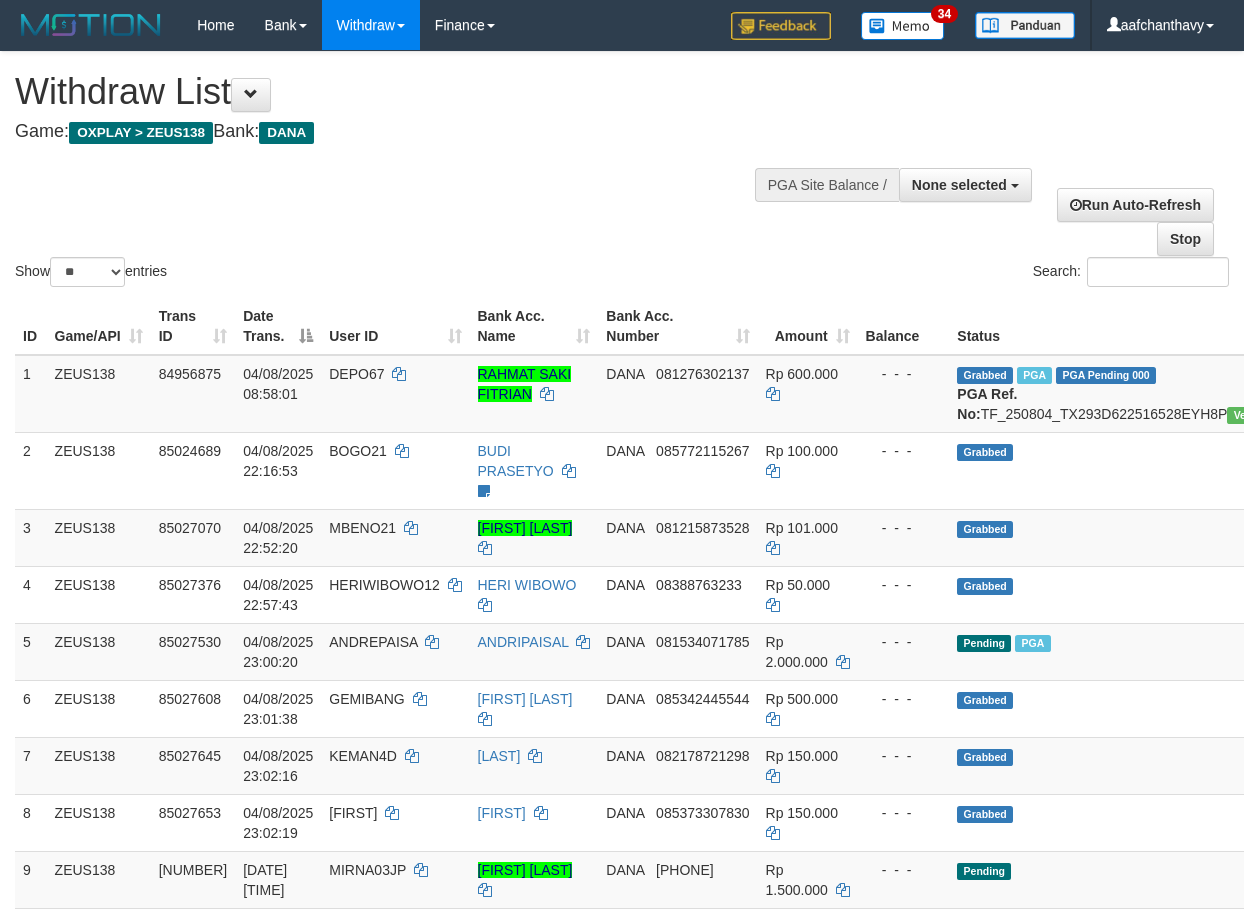 select 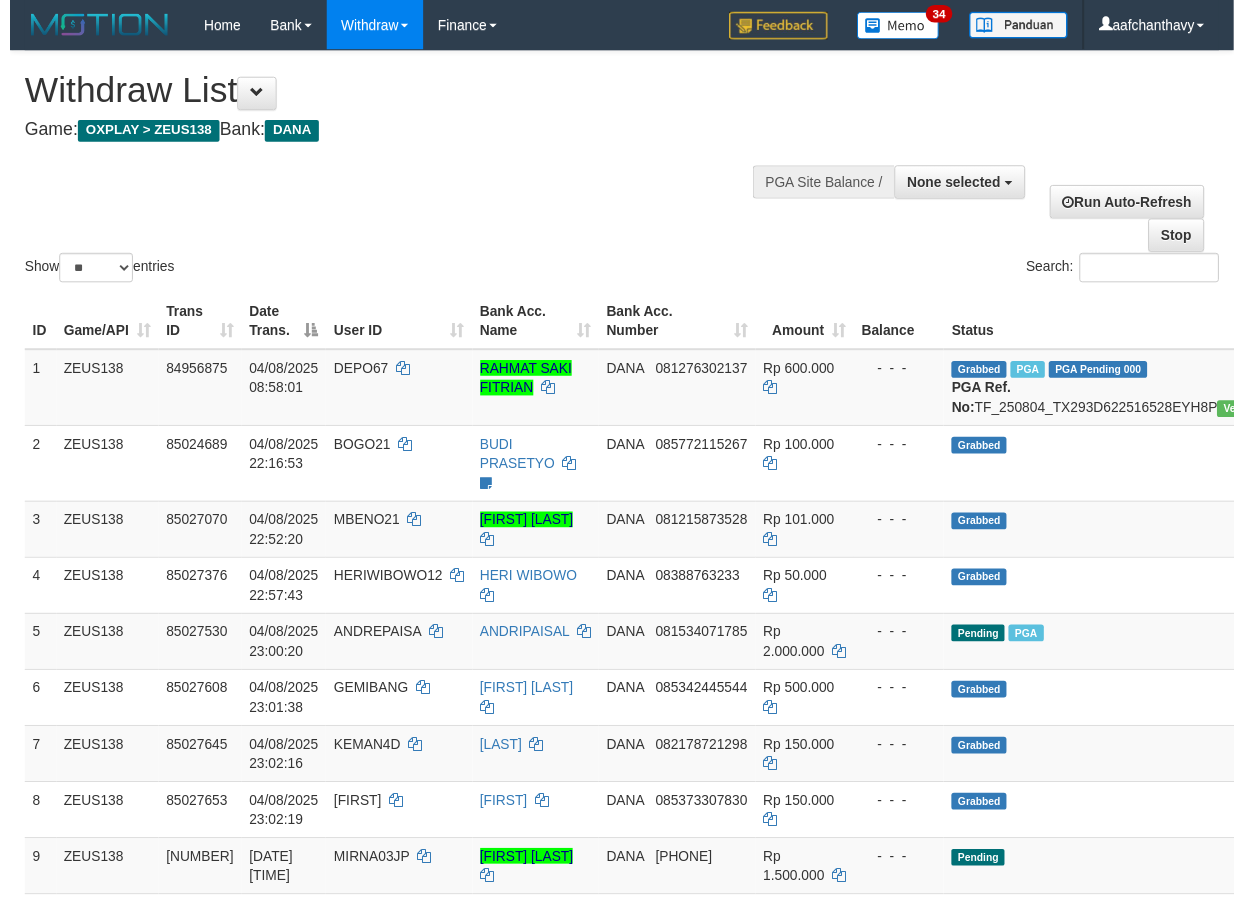scroll, scrollTop: 102, scrollLeft: 0, axis: vertical 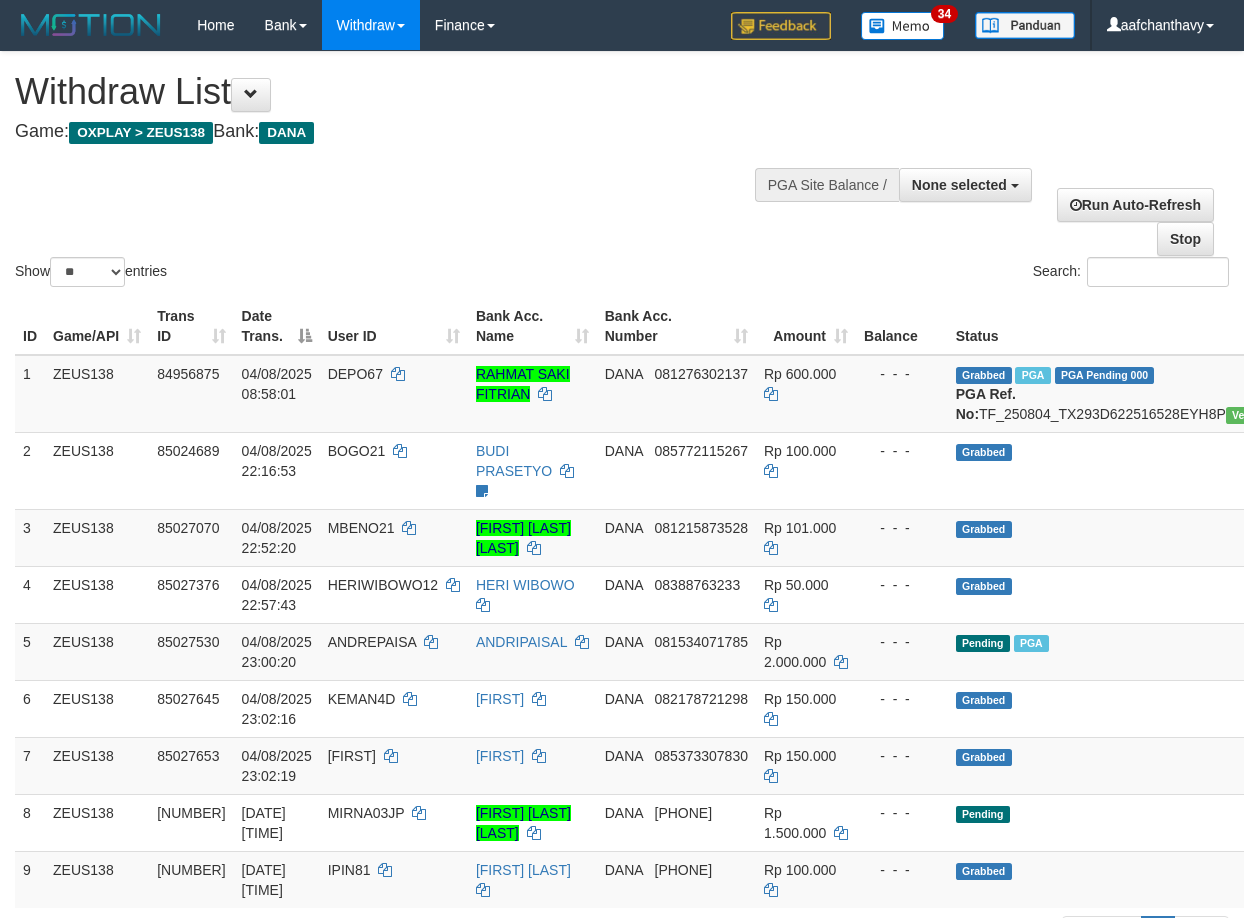 select 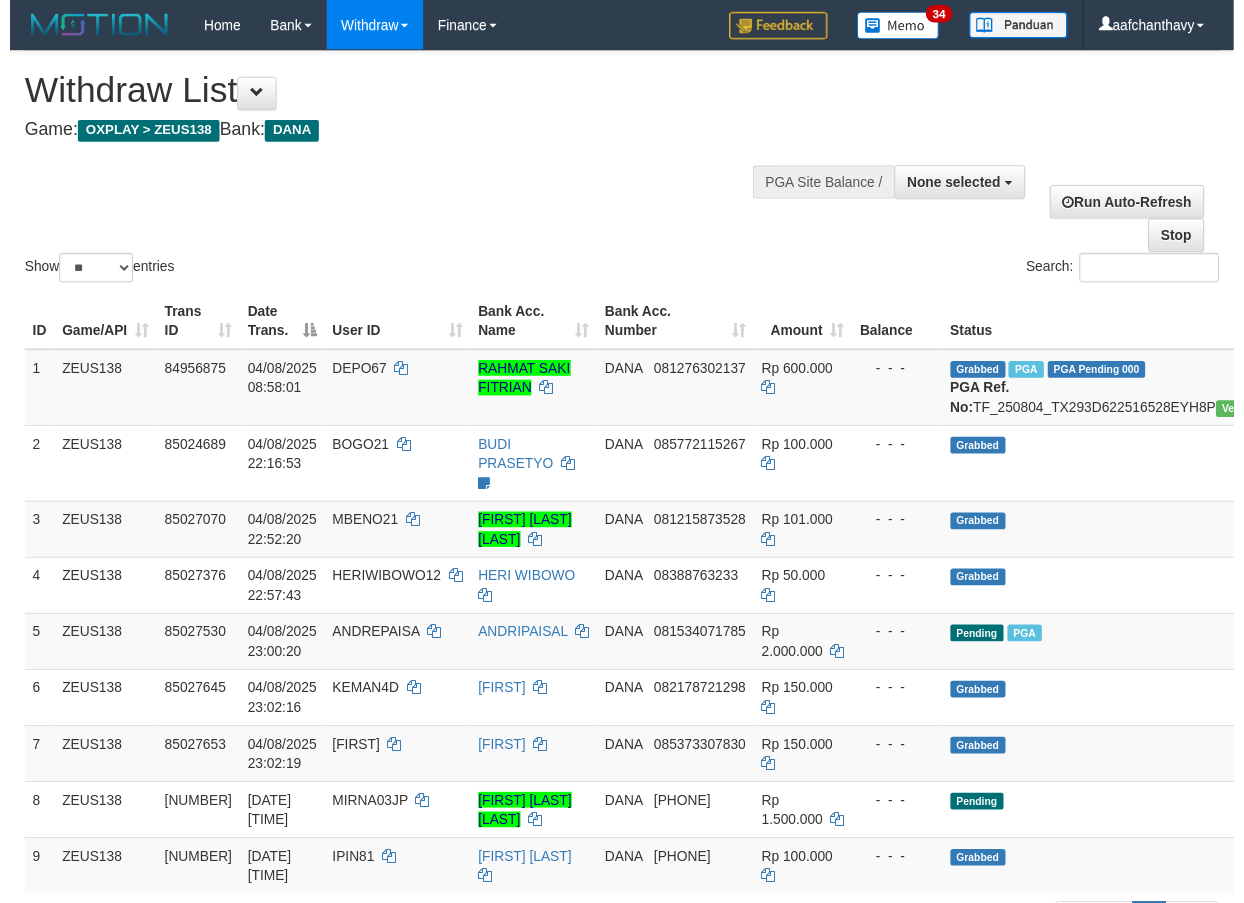 scroll, scrollTop: 104, scrollLeft: 0, axis: vertical 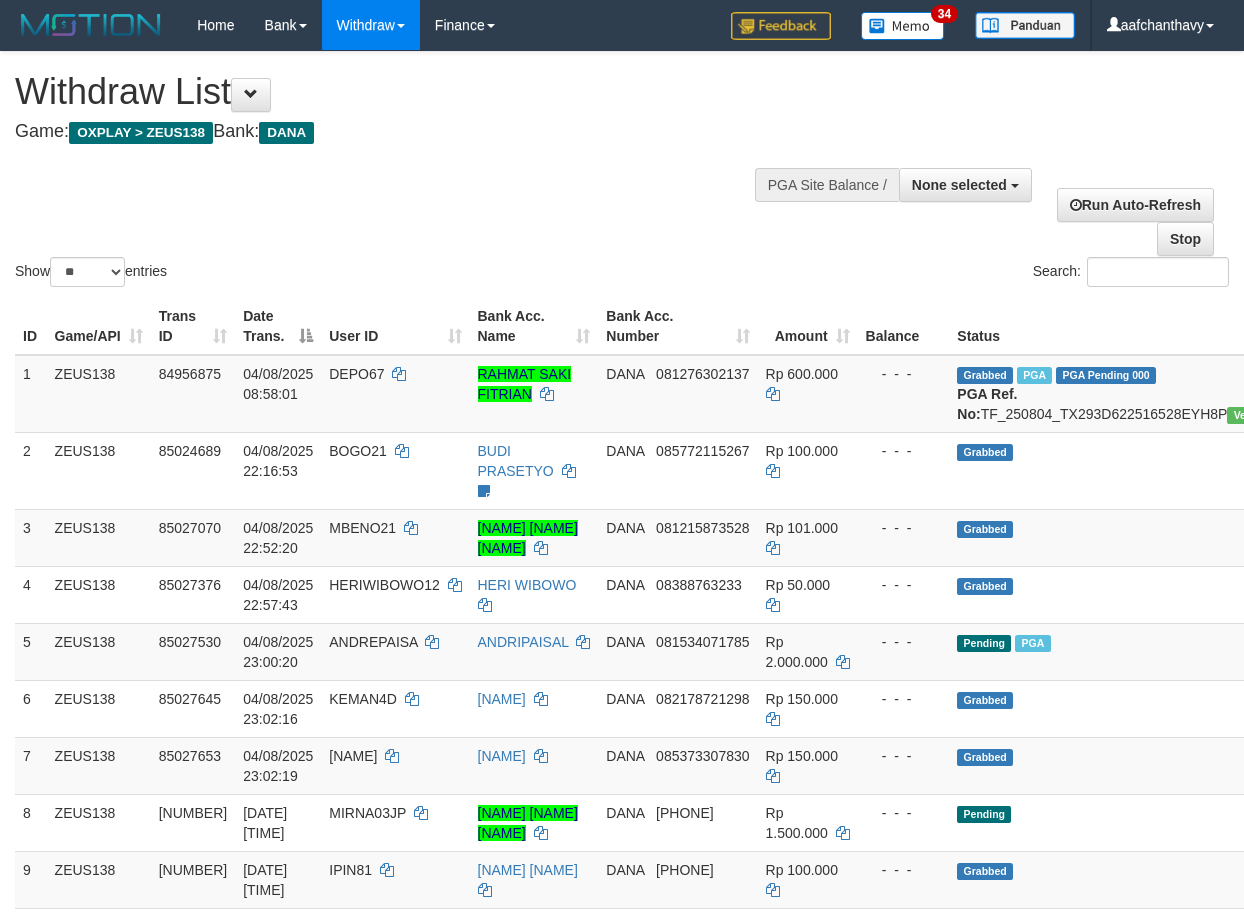 select 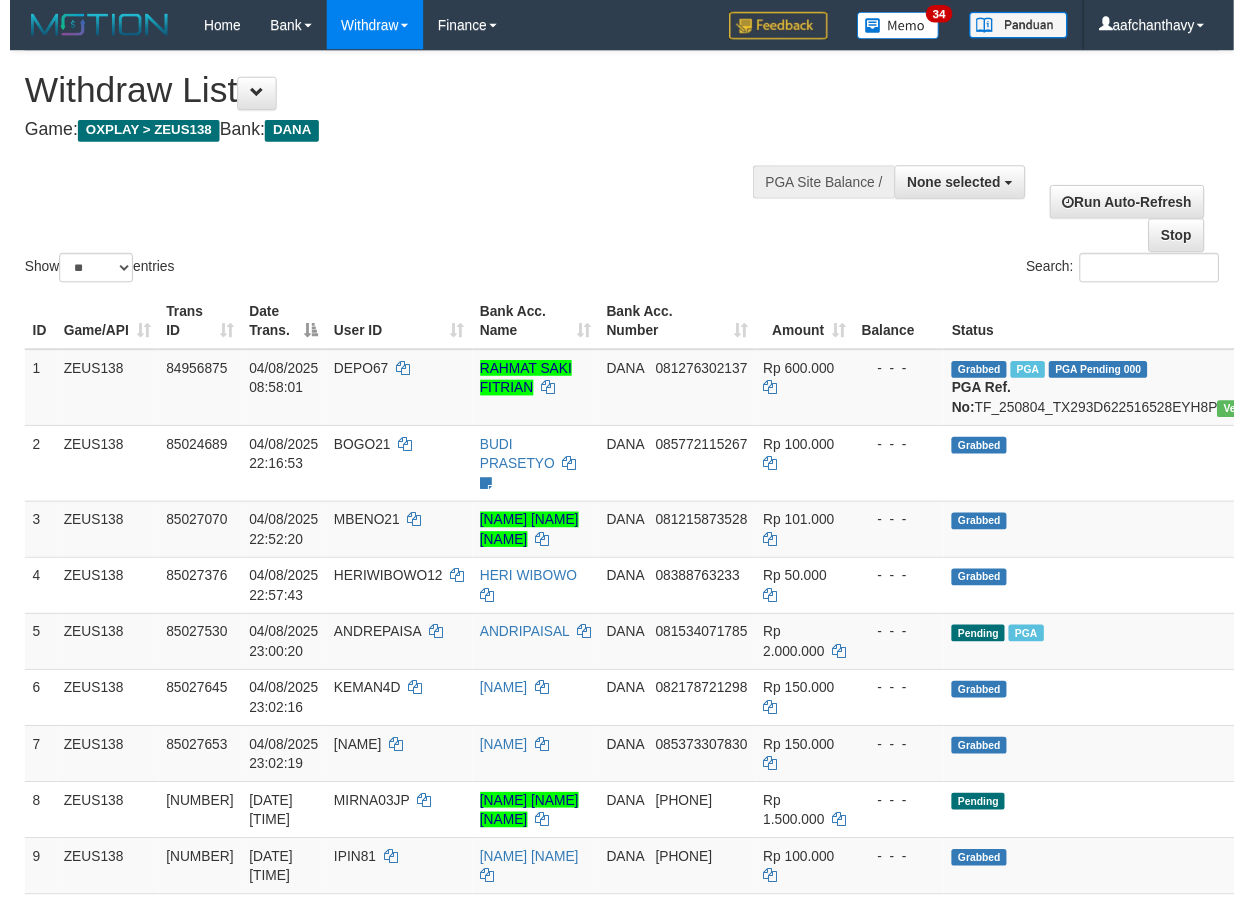 scroll, scrollTop: 105, scrollLeft: 0, axis: vertical 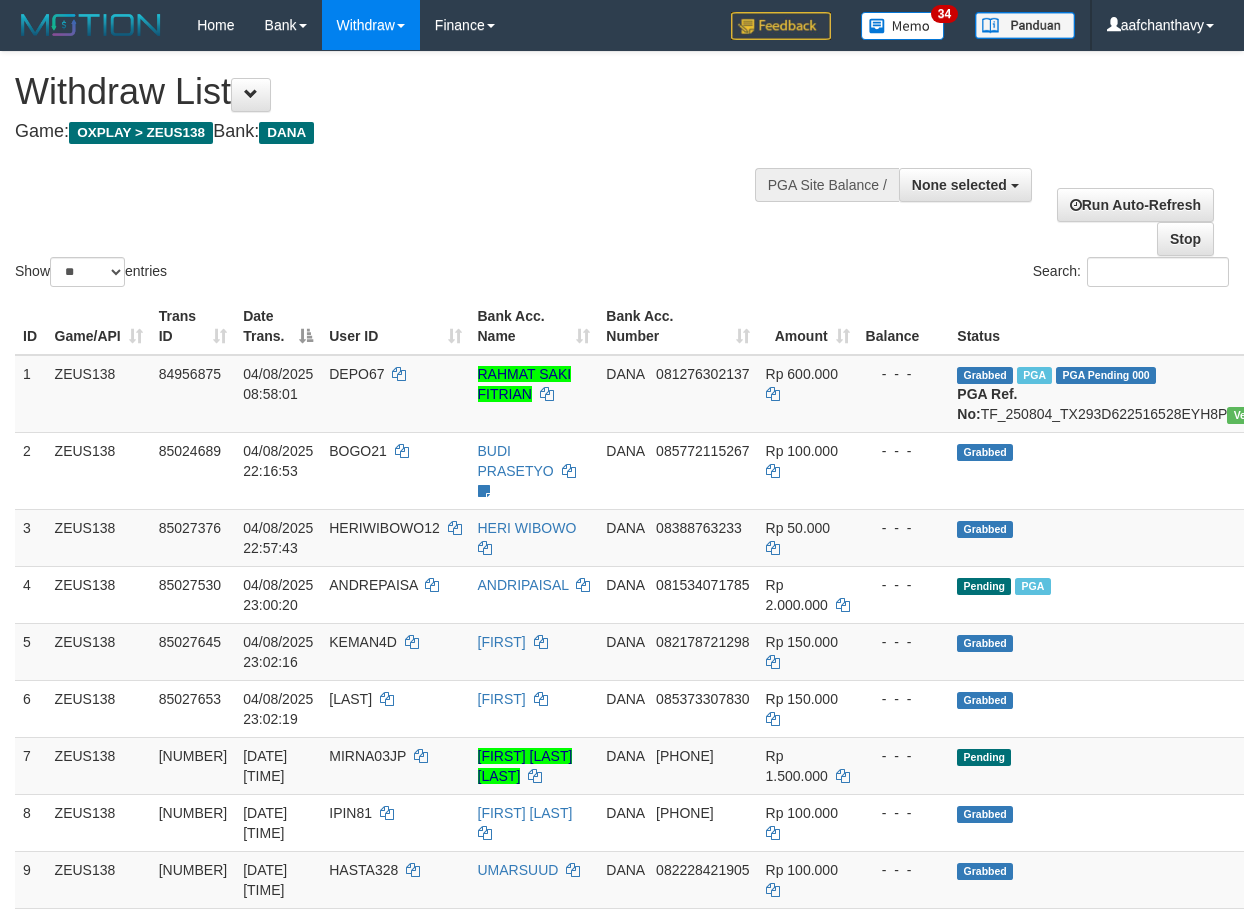 select 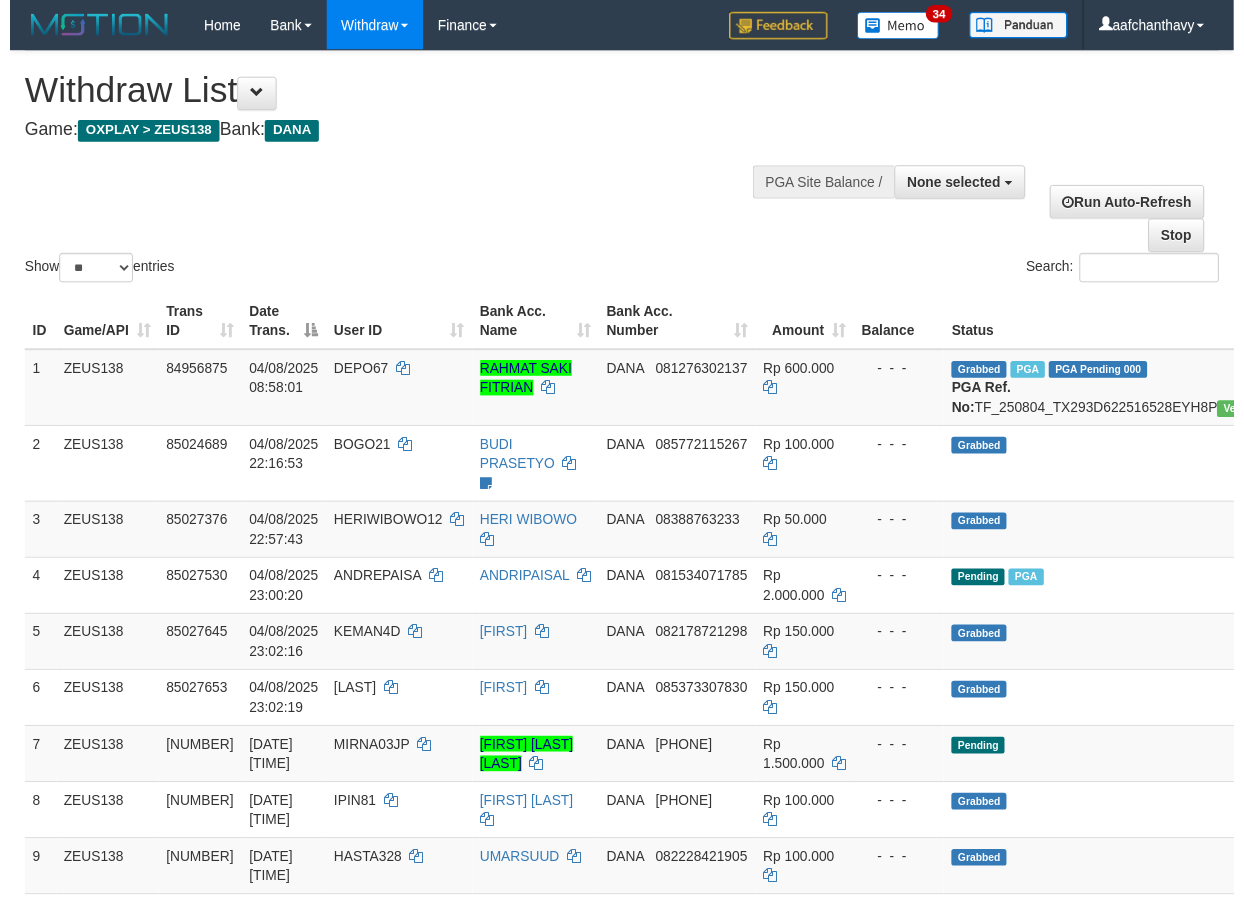 scroll, scrollTop: 106, scrollLeft: 0, axis: vertical 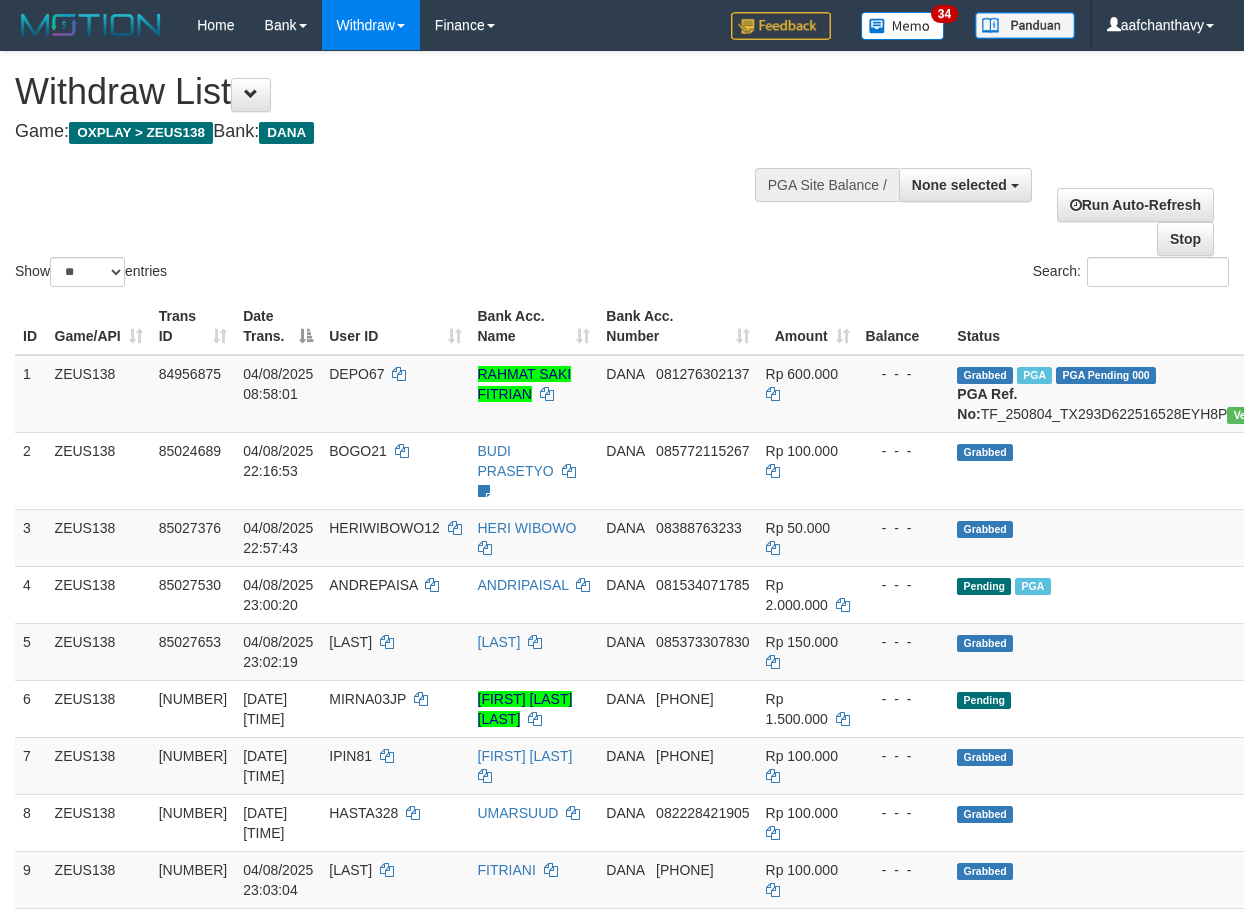 select 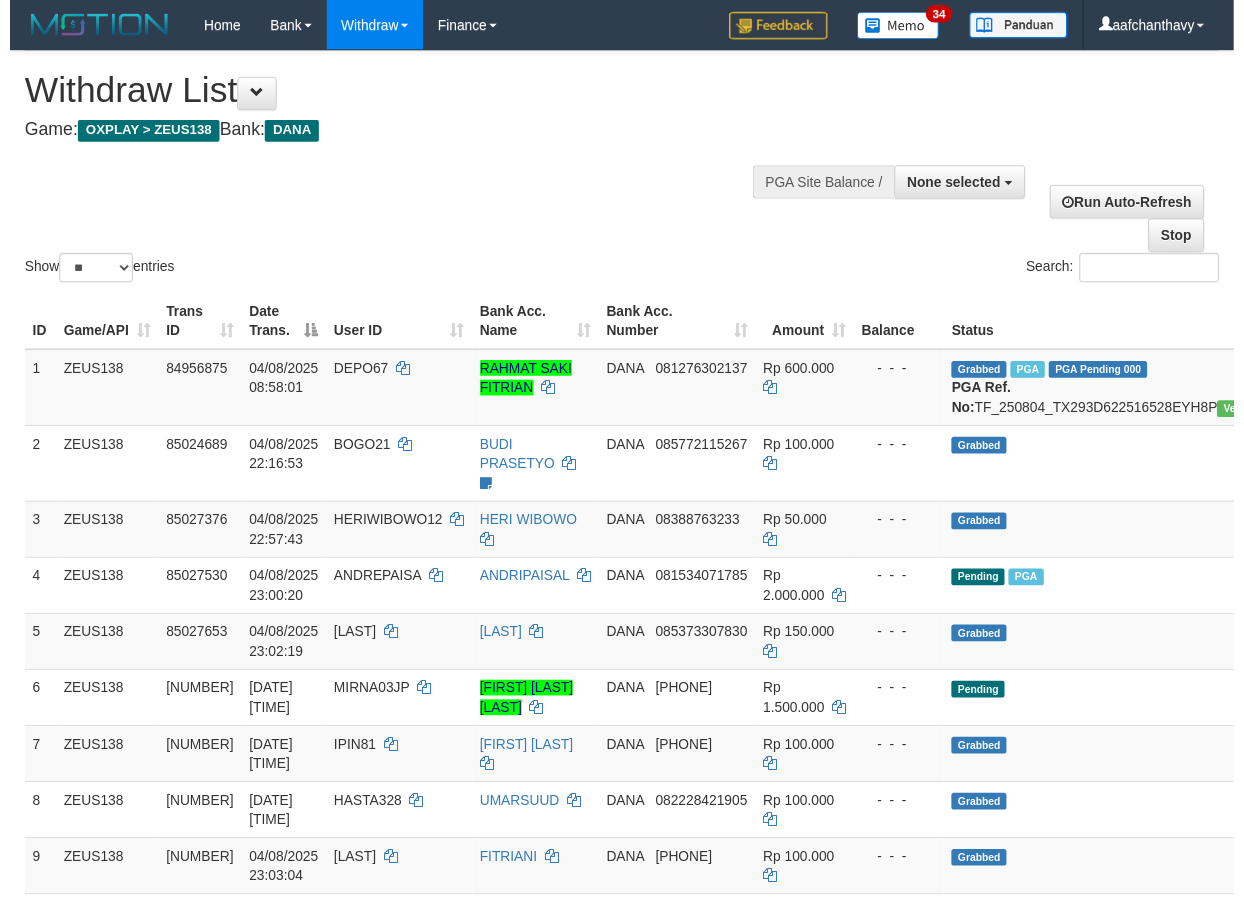 scroll, scrollTop: 107, scrollLeft: 0, axis: vertical 